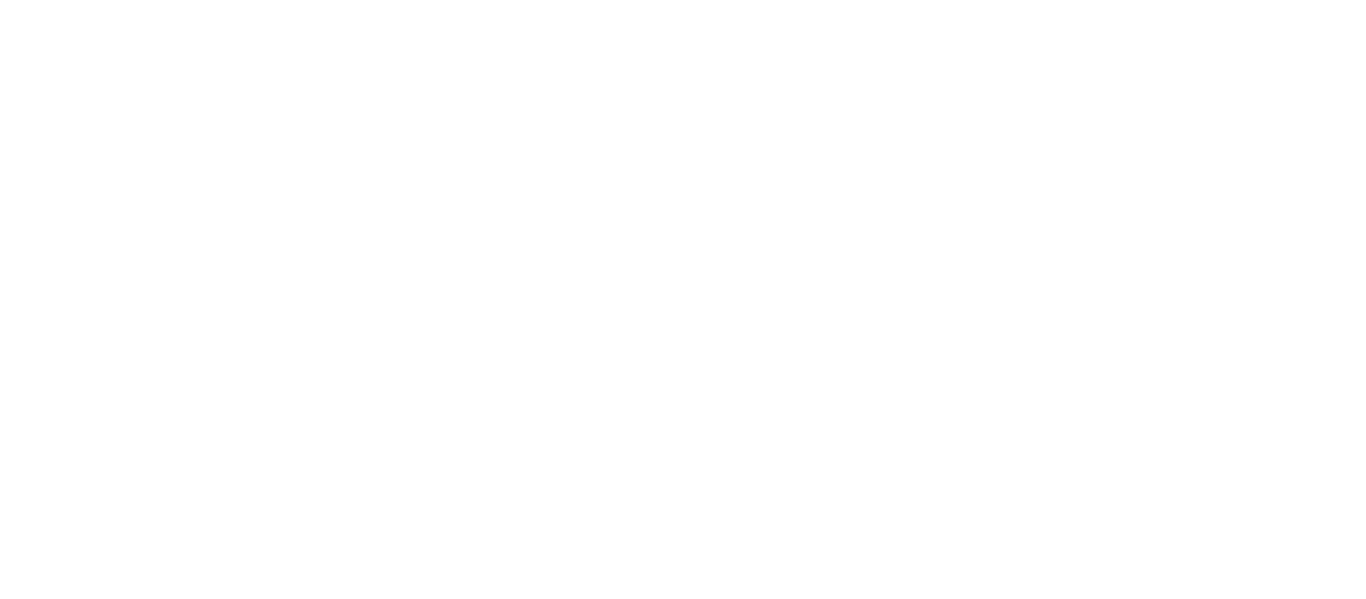 scroll, scrollTop: 0, scrollLeft: 0, axis: both 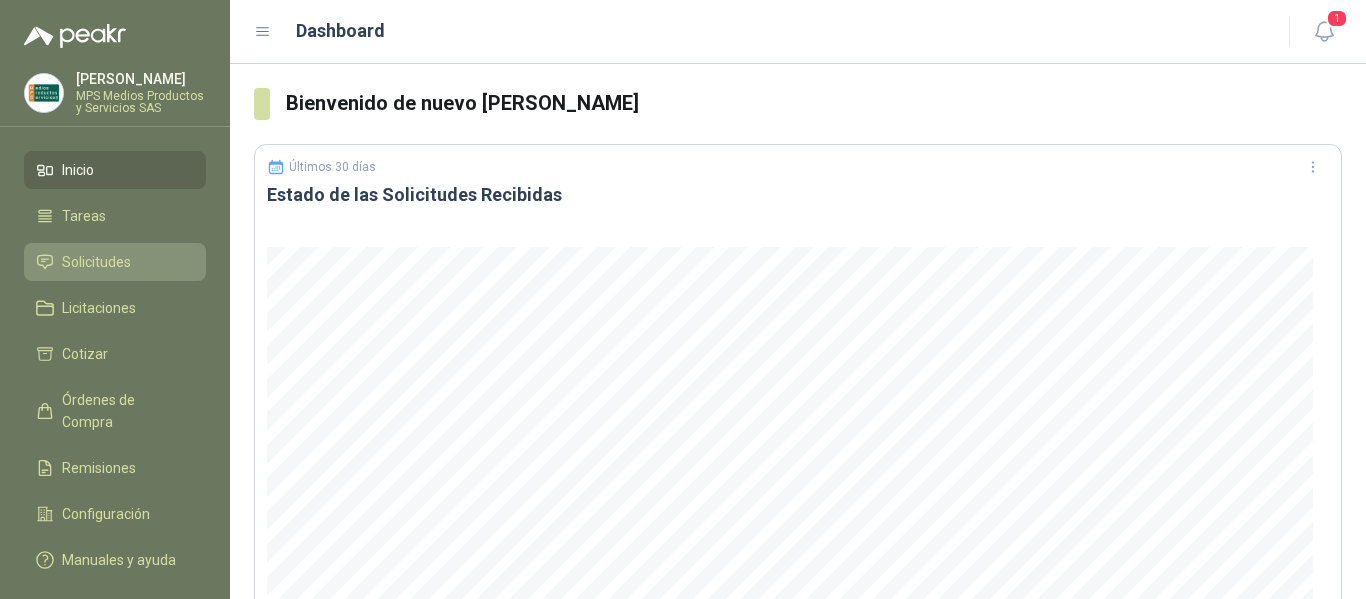 click on "Solicitudes" at bounding box center [96, 262] 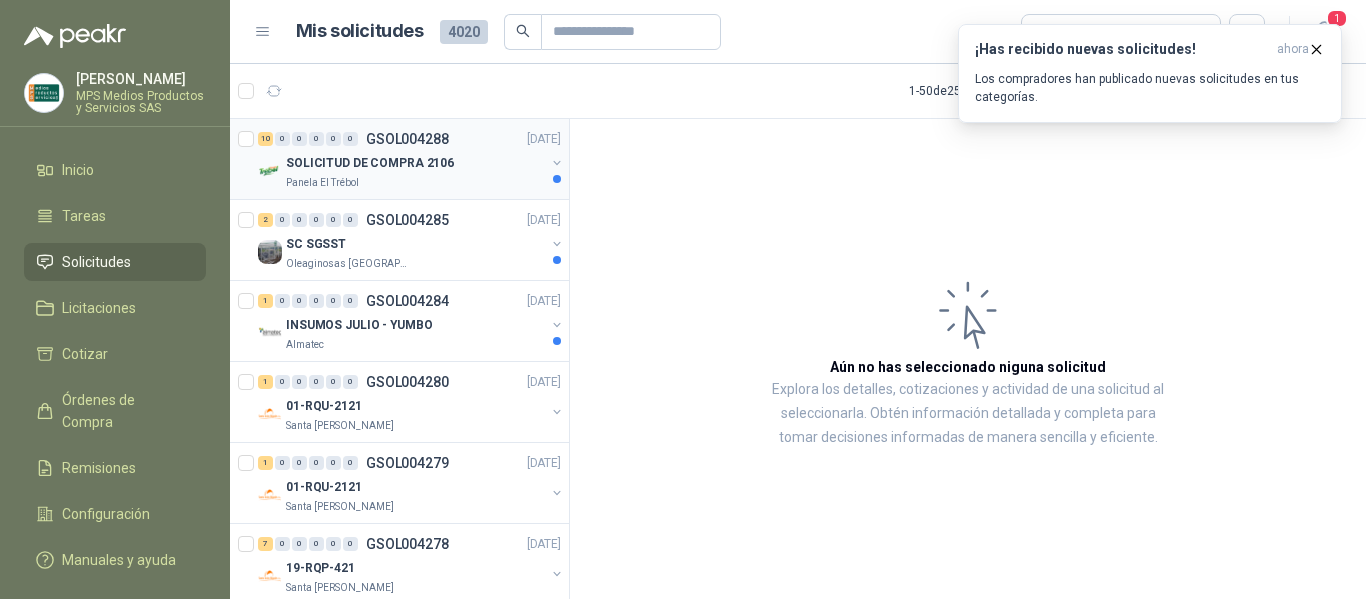click on "SOLICITUD DE COMPRA 2106" at bounding box center [415, 163] 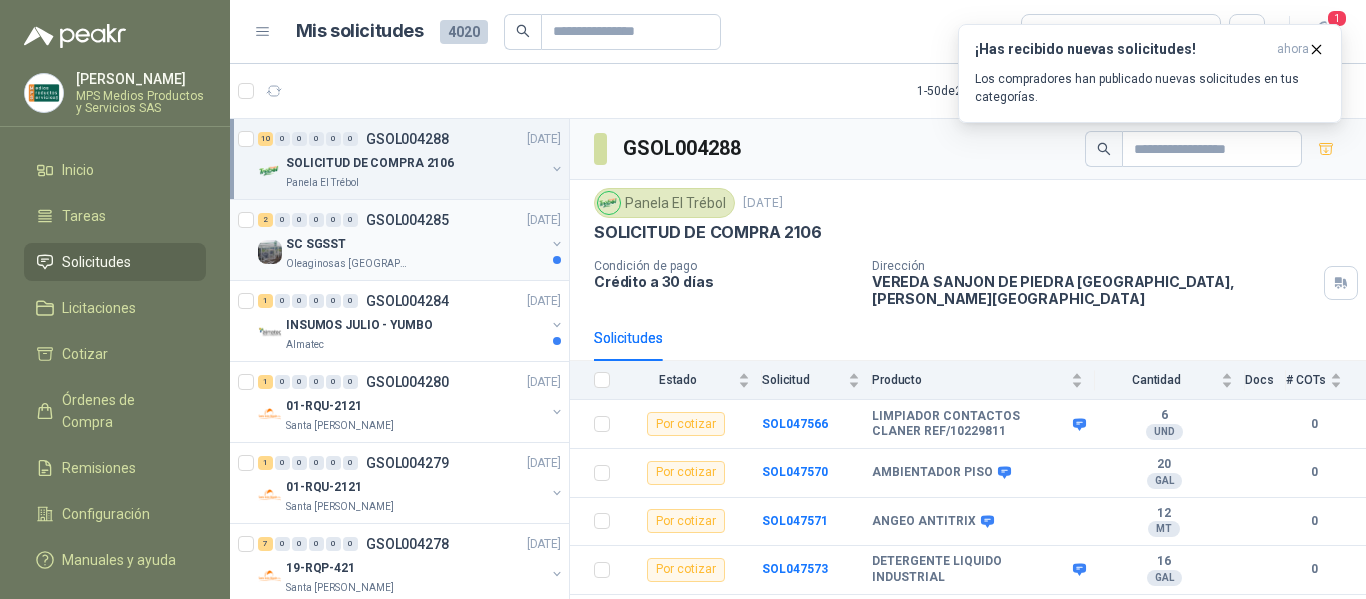 click on "2   0   0   0   0   0   GSOL004285 [DATE]" at bounding box center [411, 220] 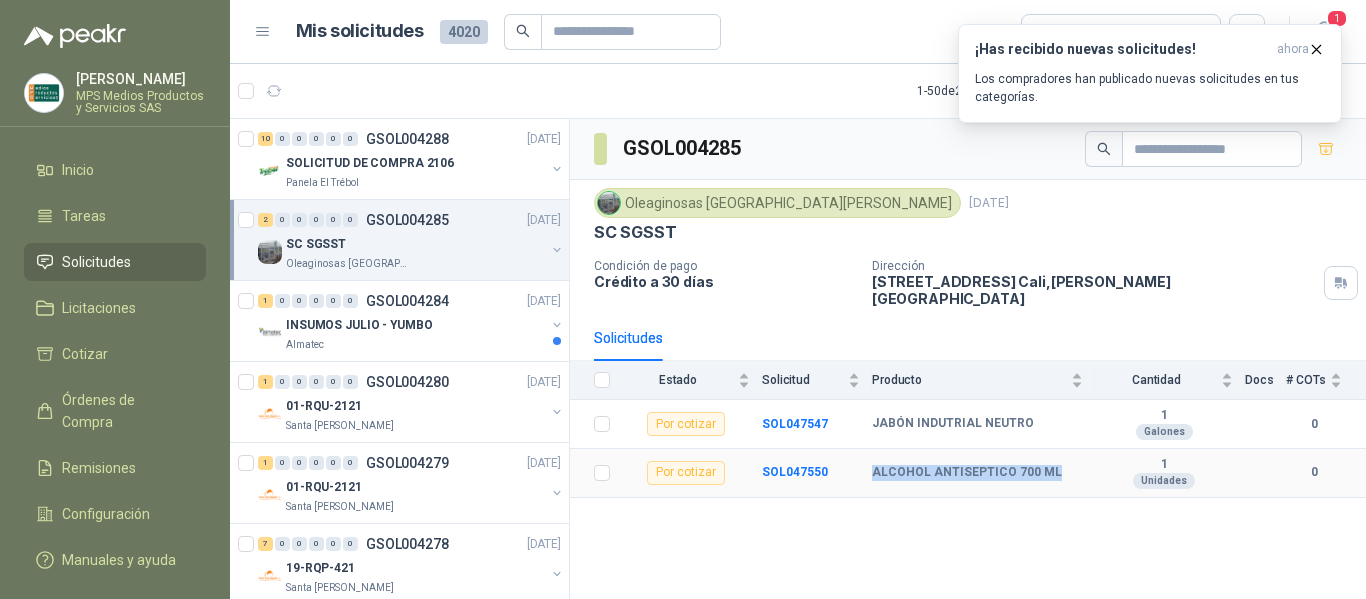 drag, startPoint x: 873, startPoint y: 451, endPoint x: 1053, endPoint y: 455, distance: 180.04443 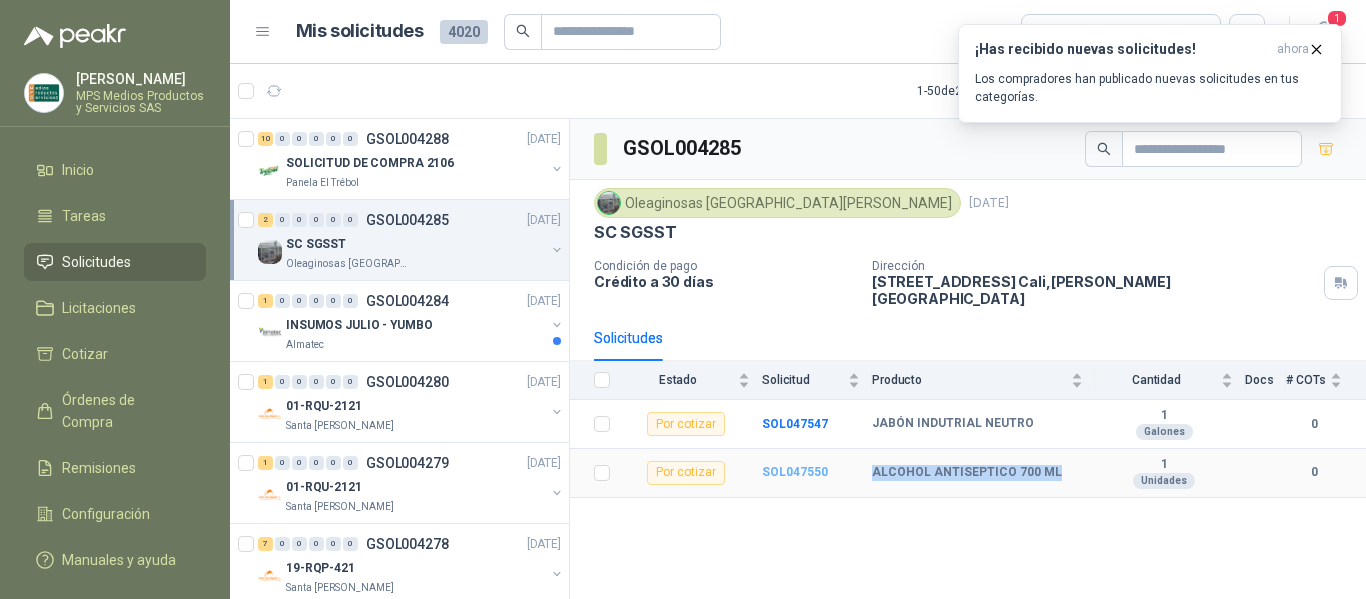 click on "SOL047550" at bounding box center [795, 472] 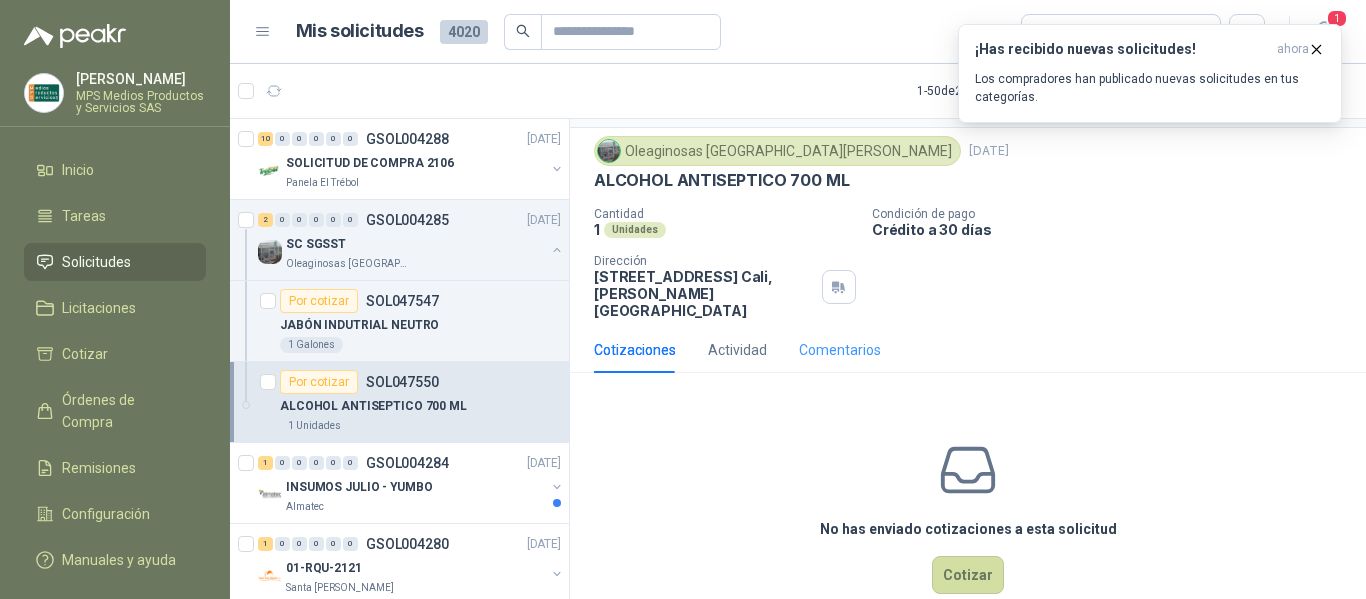 scroll, scrollTop: 70, scrollLeft: 0, axis: vertical 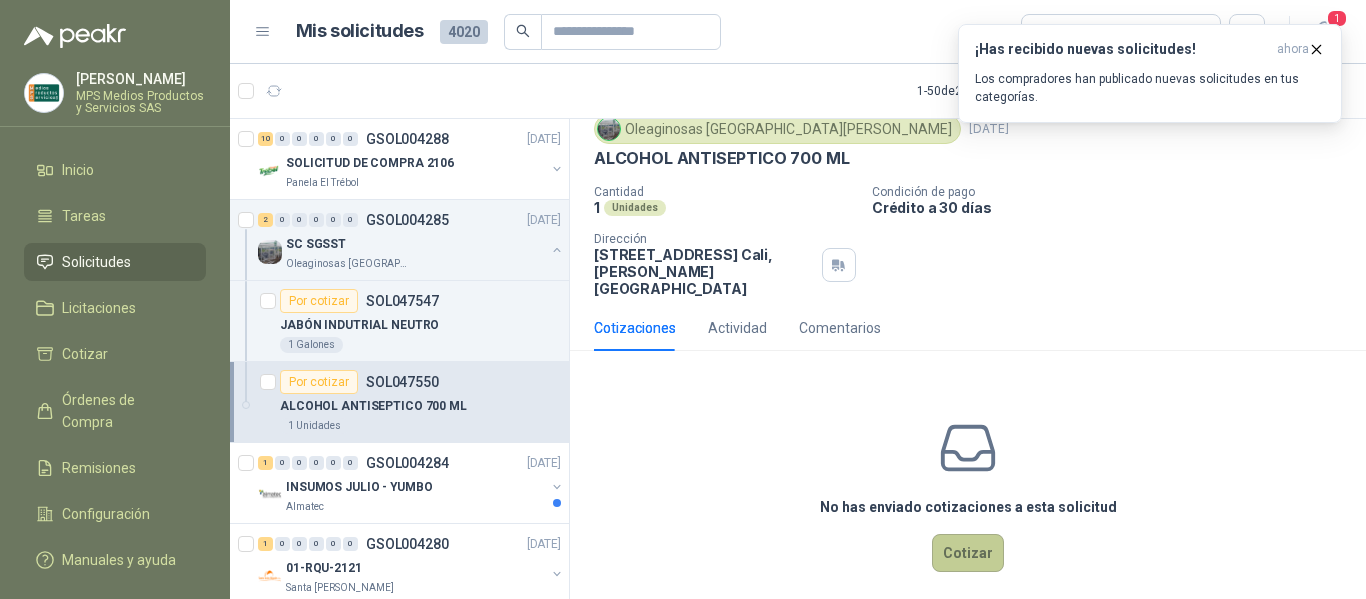 click on "Cotizar" at bounding box center (968, 553) 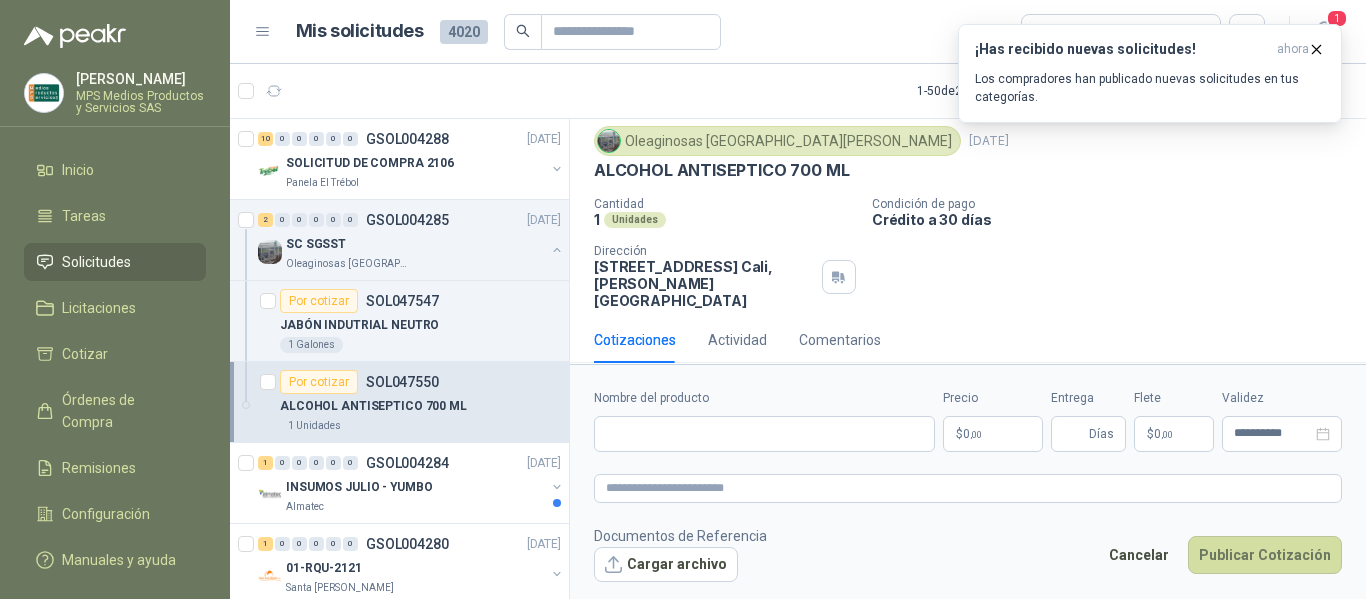 type 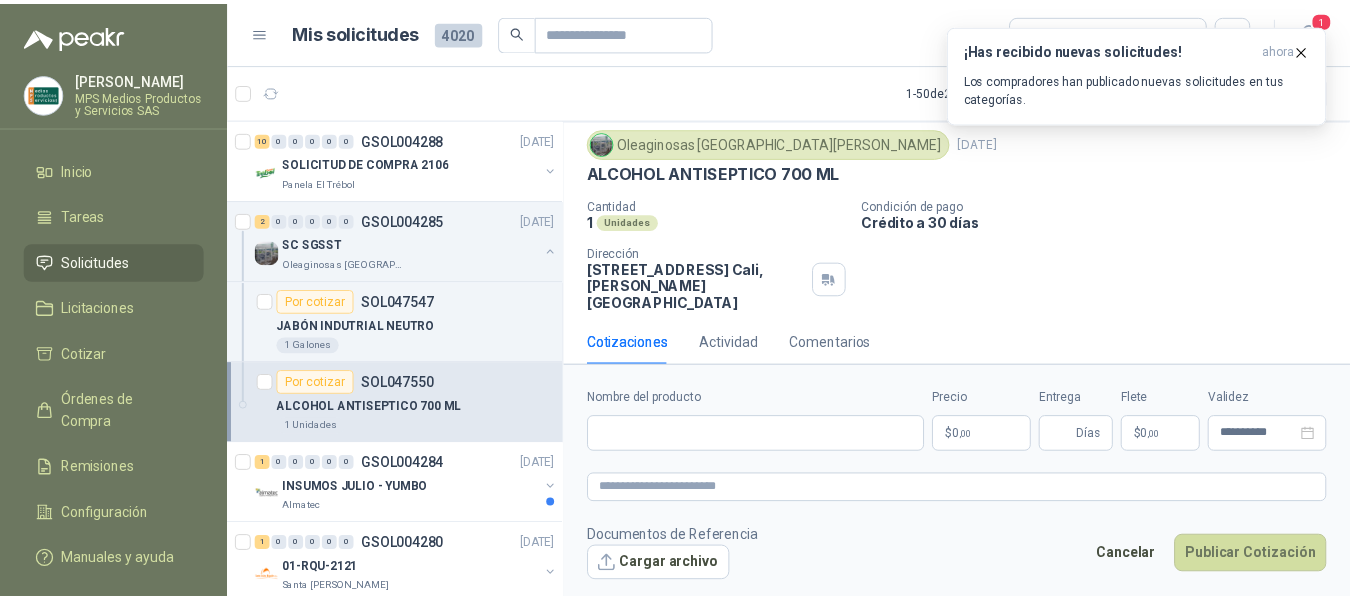 scroll, scrollTop: 56, scrollLeft: 0, axis: vertical 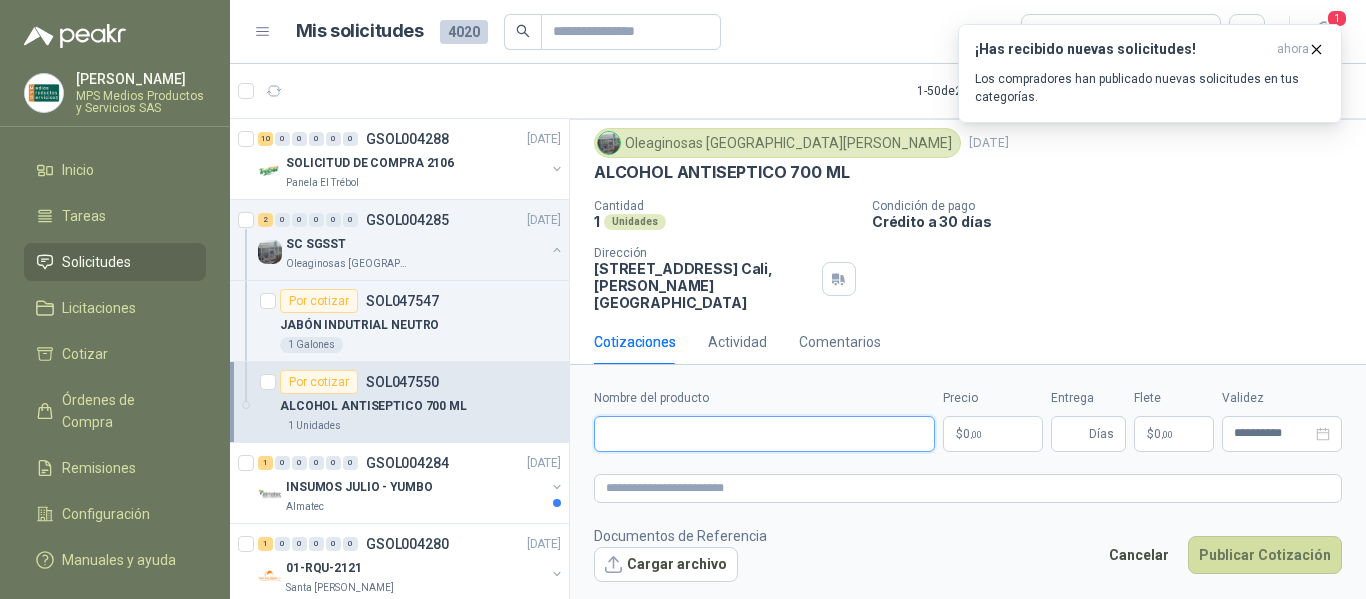click on "Nombre del producto" at bounding box center (764, 434) 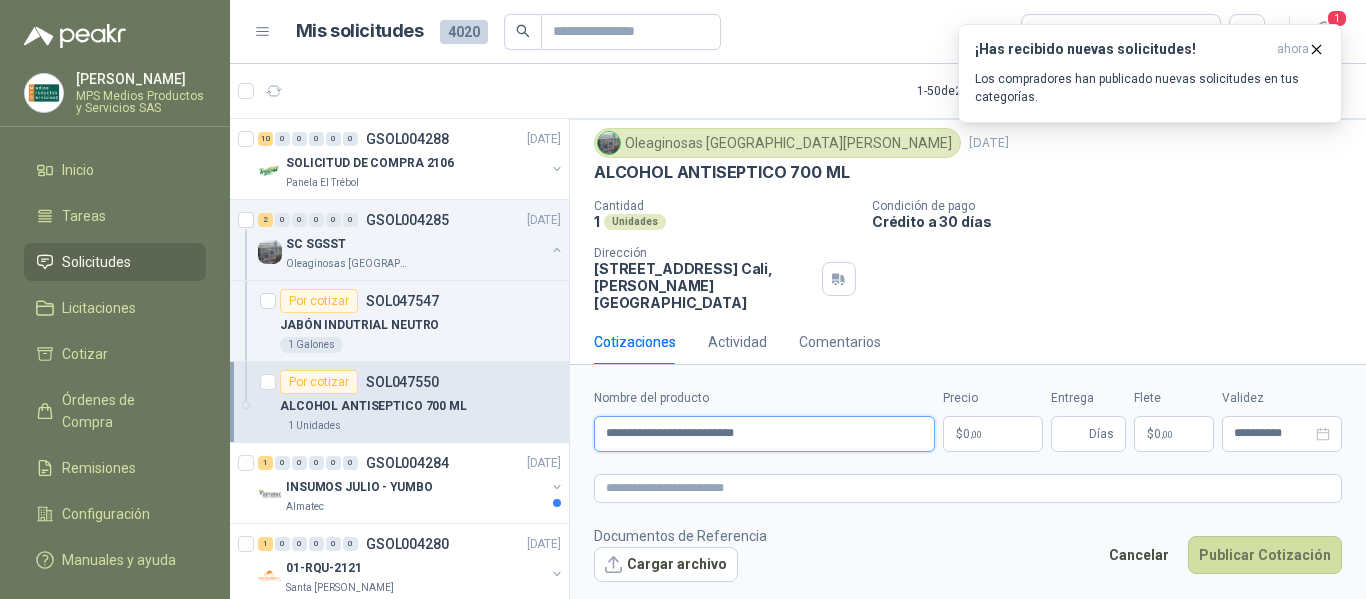 type on "**********" 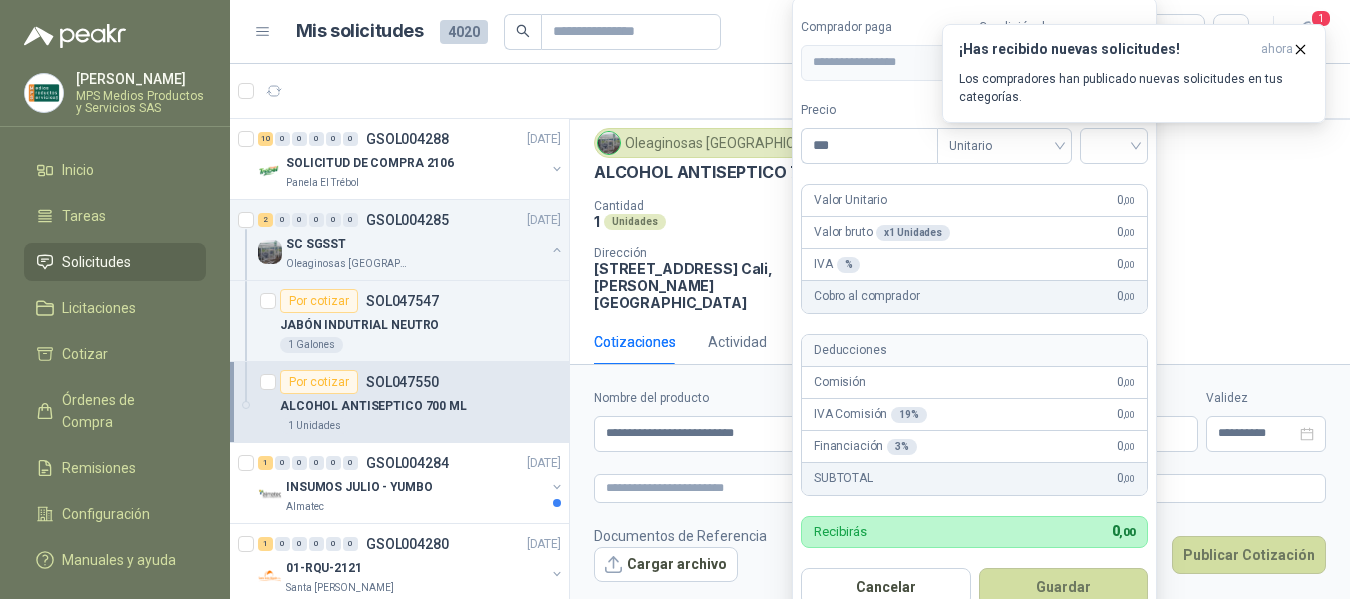 type 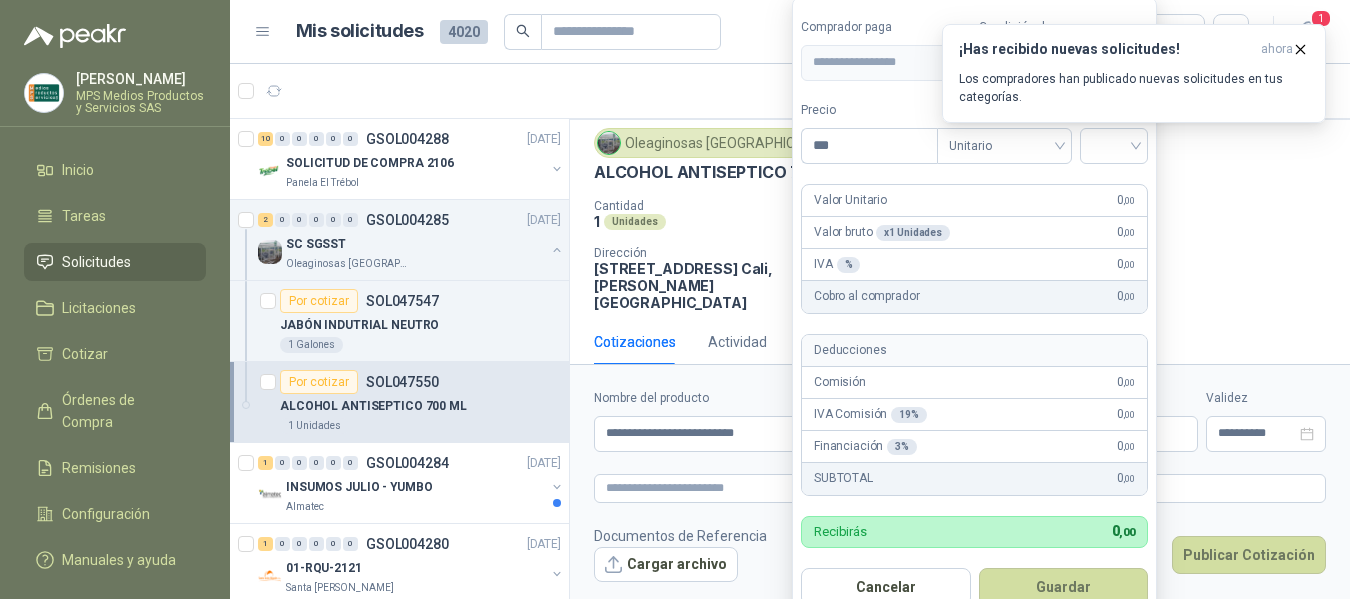 drag, startPoint x: 960, startPoint y: 432, endPoint x: 987, endPoint y: 434, distance: 27.073973 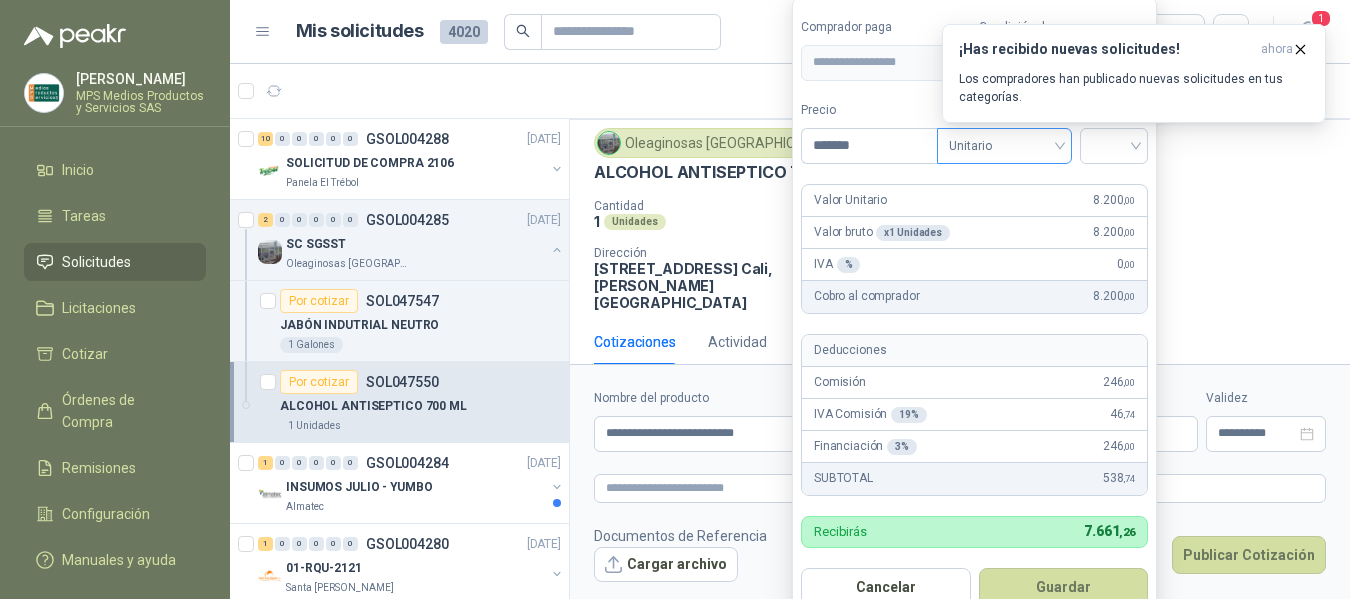 click on "Unitario" at bounding box center [1004, 146] 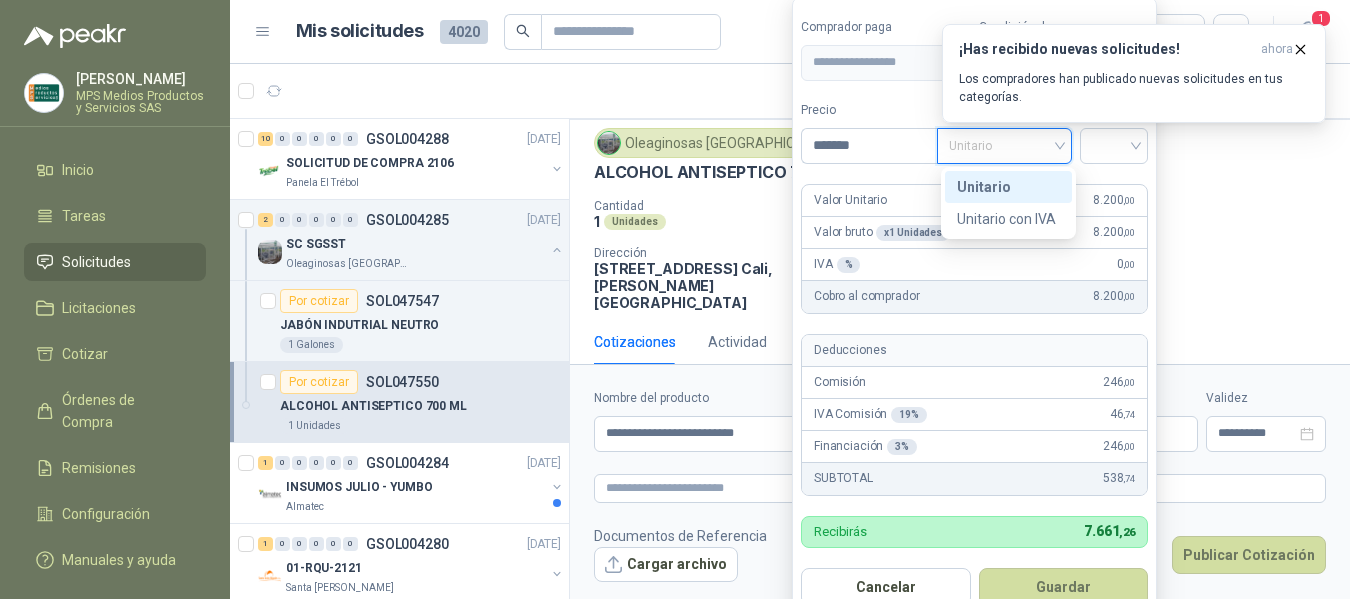 click on "Unitario" at bounding box center (1008, 187) 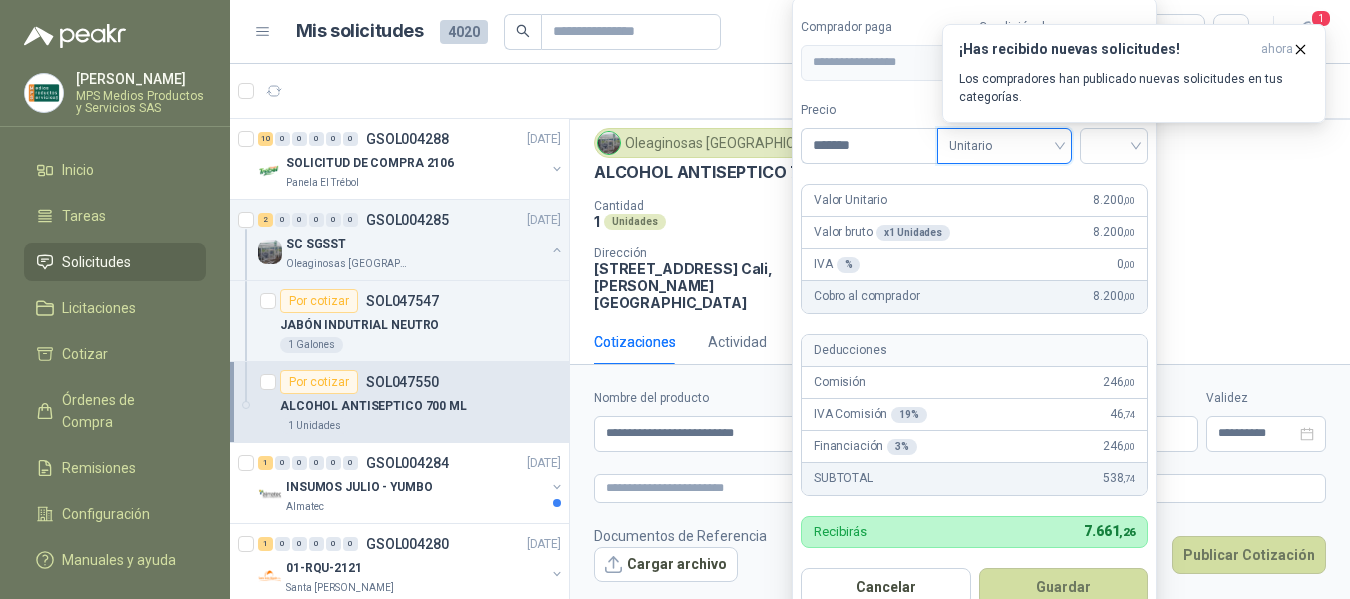 click on "¡Has recibido nuevas solicitudes! ahora   Los compradores han publicado nuevas solicitudes en tus categorías." at bounding box center [1134, 73] 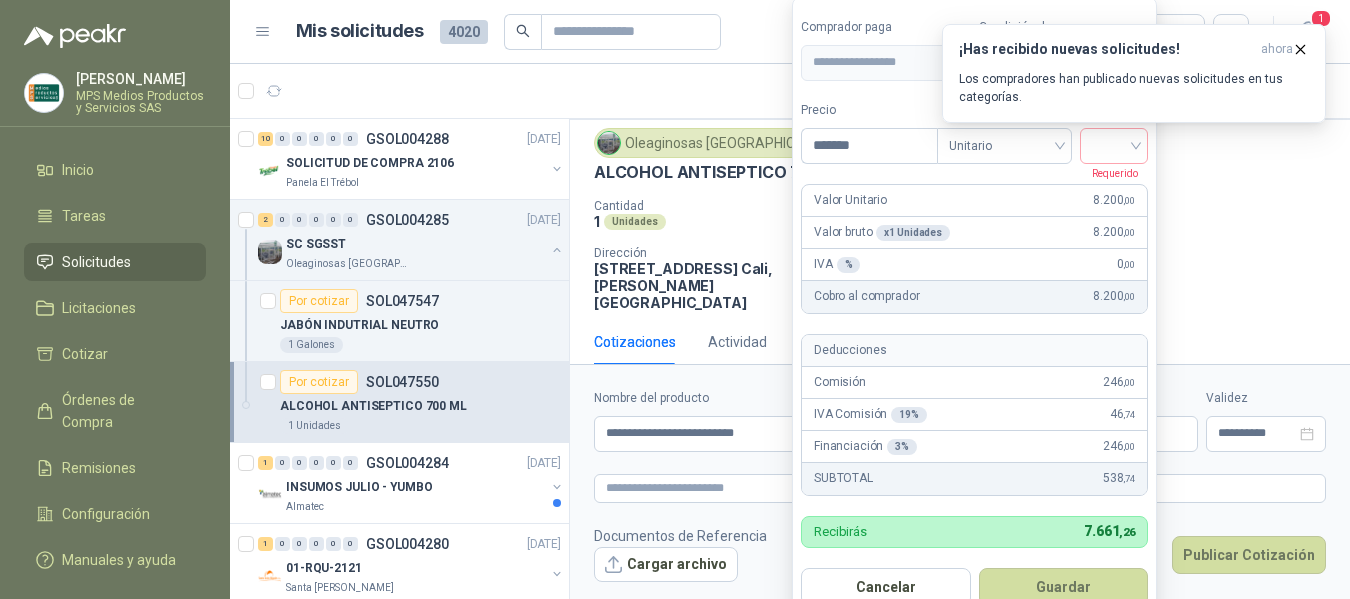 click on "[PERSON_NAME]   MPS Medios Productos y Servicios SAS   Inicio   Tareas   Solicitudes   Licitaciones   Cotizar   Órdenes de Compra   Remisiones   Configuración   Manuales y ayuda Mis solicitudes 4020 Todas 1 1 - 50  de  2572 Asignado a mi No Leídos 10   0   0   0   0   0   GSOL004288 [DATE]   SOLICITUD DE COMPRA 2106 Panela El Trébol   2   0   0   0   0   0   GSOL004285 [DATE]   SC SGSST Oleaginosas San [PERSON_NAME]   Por cotizar SOL047547 JABÓN INDUTRIAL NEUTRO 1   Galones Por cotizar SOL047550 ALCOHOL ANTISEPTICO 700 ML 1   Unidades 1   0   0   0   0   0   GSOL004284 [DATE]   INSUMOS JULIO - YUMBO Almatec   1   0   0   0   0   0   GSOL004280 [DATE]   01-RQU-2121 Santa [PERSON_NAME]   1   0   0   0   0   0   GSOL004279 [DATE]   01-RQU-2121 Santa [PERSON_NAME]   7   0   0   0   0   0   GSOL004278 [DATE]   19-RQP-421 [GEOGRAPHIC_DATA][PERSON_NAME]   7   0   0   0   0   0   GSOL004277 [DATE]   19-RQP-421 [GEOGRAPHIC_DATA][PERSON_NAME]   15   0   0   0   0   0   GSOL004276 [DATE]   19-RQP-420 [GEOGRAPHIC_DATA][PERSON_NAME]" at bounding box center (675, 299) 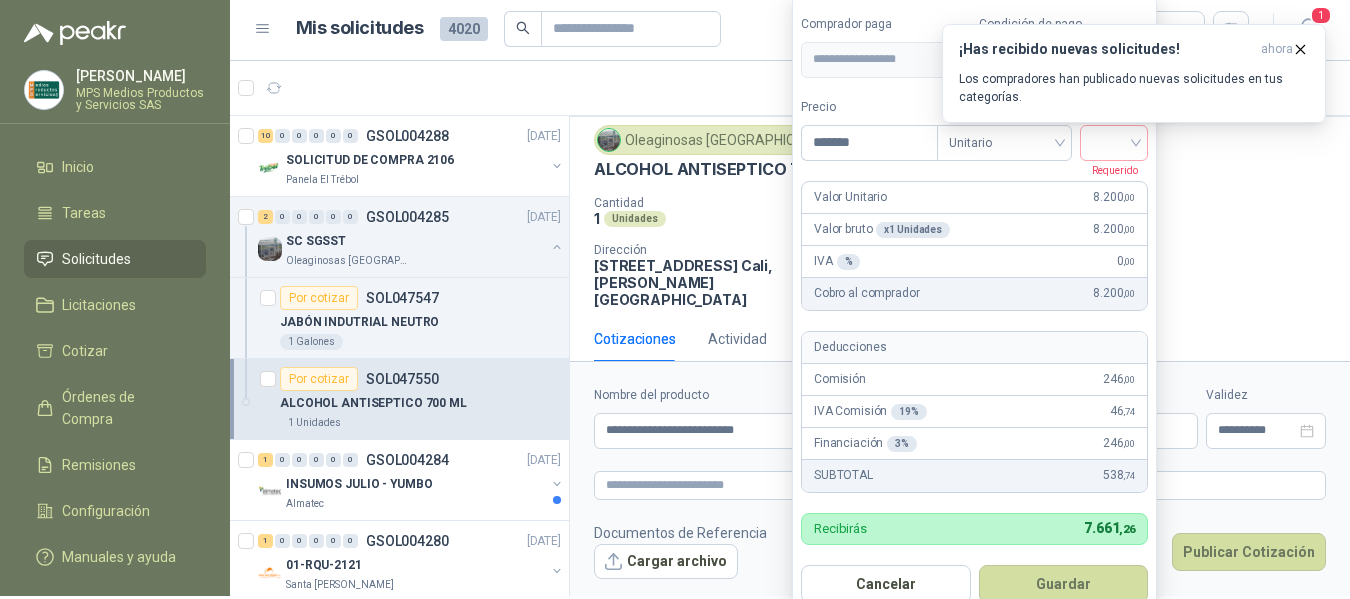 scroll, scrollTop: 0, scrollLeft: 0, axis: both 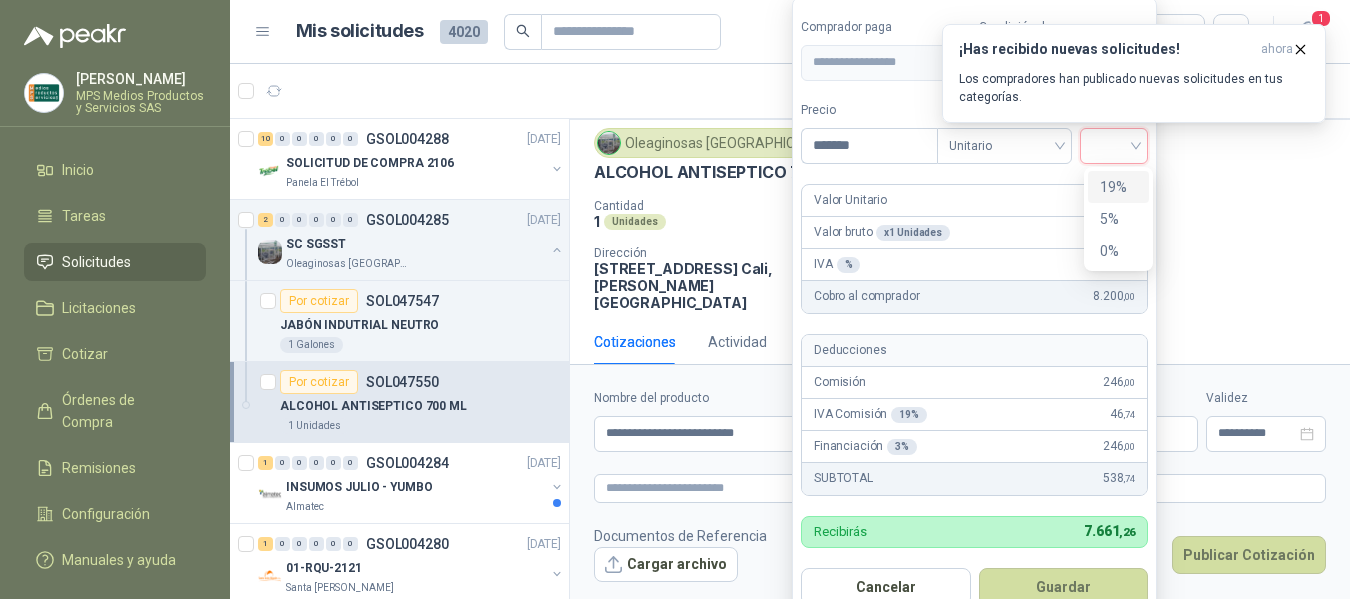 click at bounding box center [1114, 144] 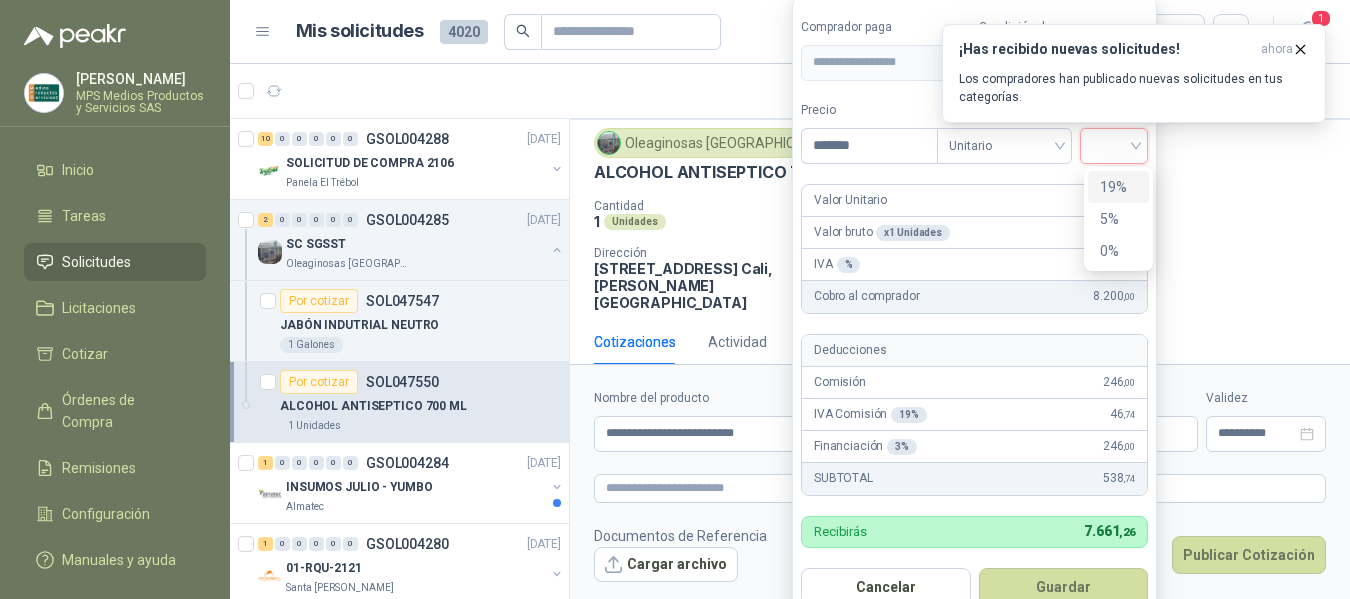 click on "19%" at bounding box center [1118, 187] 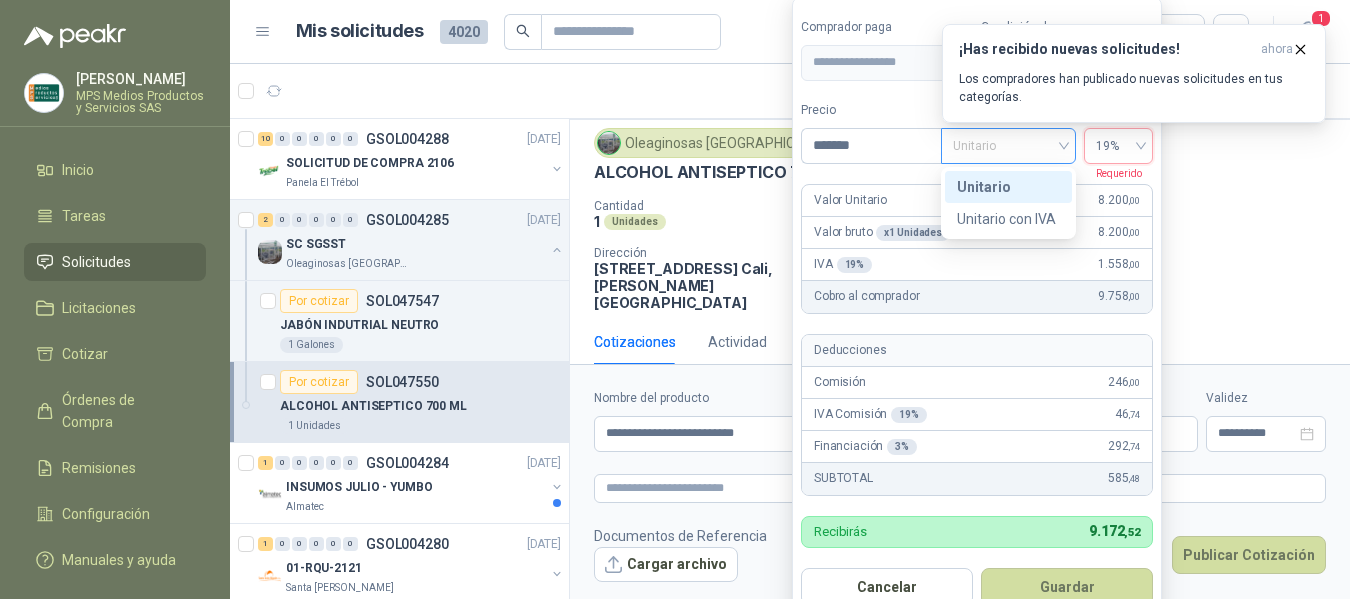 click on "Unitario" at bounding box center (1008, 146) 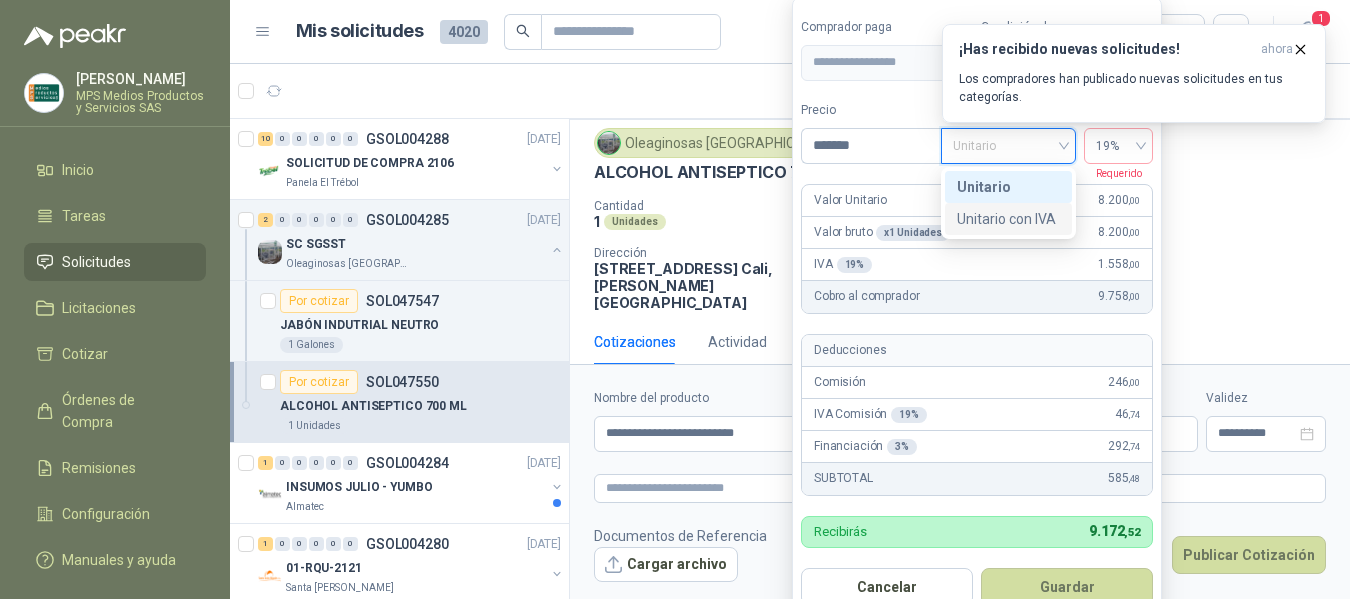 click on "Unitario con IVA" at bounding box center (1008, 219) 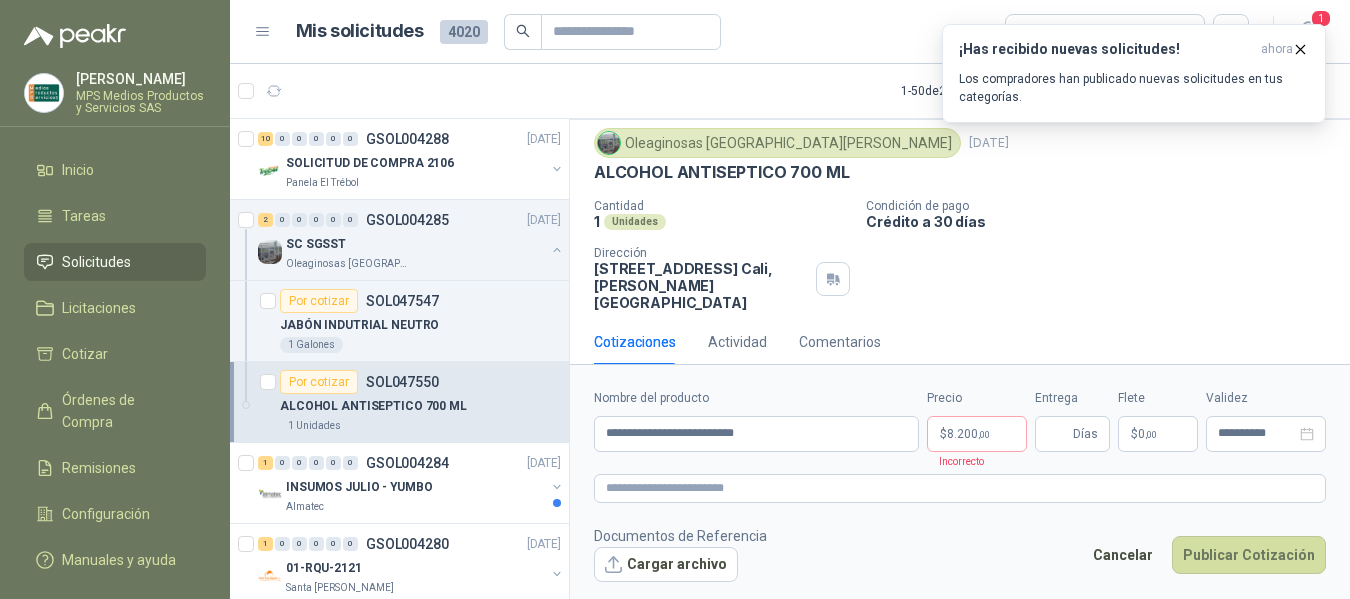 click on "ALCOHOL ANTISEPTICO 700 ML" at bounding box center (960, 172) 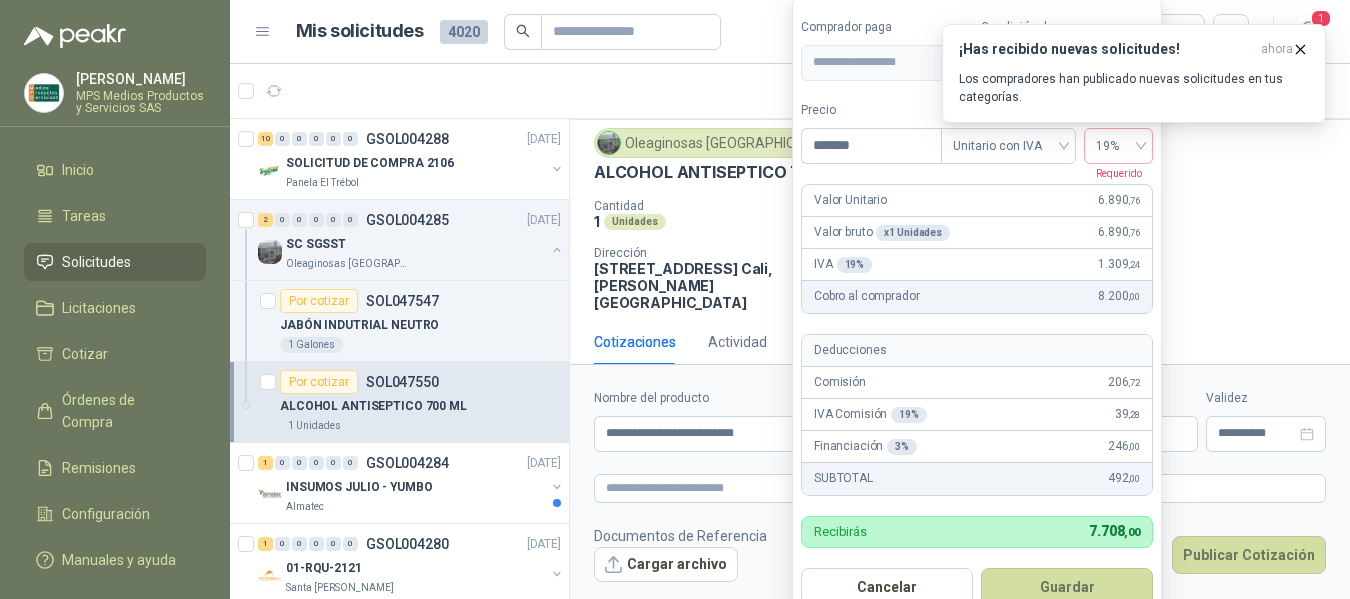 click on "[PERSON_NAME]   MPS Medios Productos y Servicios SAS   Inicio   Tareas   Solicitudes   Licitaciones   Cotizar   Órdenes de Compra   Remisiones   Configuración   Manuales y ayuda Mis solicitudes 4020 Todas 1 1 - 50  de  2572 Asignado a mi No Leídos 10   0   0   0   0   0   GSOL004288 [DATE]   SOLICITUD DE COMPRA 2106 Panela El Trébol   2   0   0   0   0   0   GSOL004285 [DATE]   SC SGSST Oleaginosas San [PERSON_NAME]   Por cotizar SOL047547 JABÓN INDUTRIAL NEUTRO 1   Galones Por cotizar SOL047550 ALCOHOL ANTISEPTICO 700 ML 1   Unidades 1   0   0   0   0   0   GSOL004284 [DATE]   INSUMOS JULIO - YUMBO Almatec   1   0   0   0   0   0   GSOL004280 [DATE]   01-RQU-2121 Santa [PERSON_NAME]   1   0   0   0   0   0   GSOL004279 [DATE]   01-RQU-2121 Santa [PERSON_NAME]   7   0   0   0   0   0   GSOL004278 [DATE]   19-RQP-421 [GEOGRAPHIC_DATA][PERSON_NAME]   7   0   0   0   0   0   GSOL004277 [DATE]   19-RQP-421 [GEOGRAPHIC_DATA][PERSON_NAME]   15   0   0   0   0   0   GSOL004276 [DATE]   19-RQP-420 [GEOGRAPHIC_DATA][PERSON_NAME]" at bounding box center [675, 299] 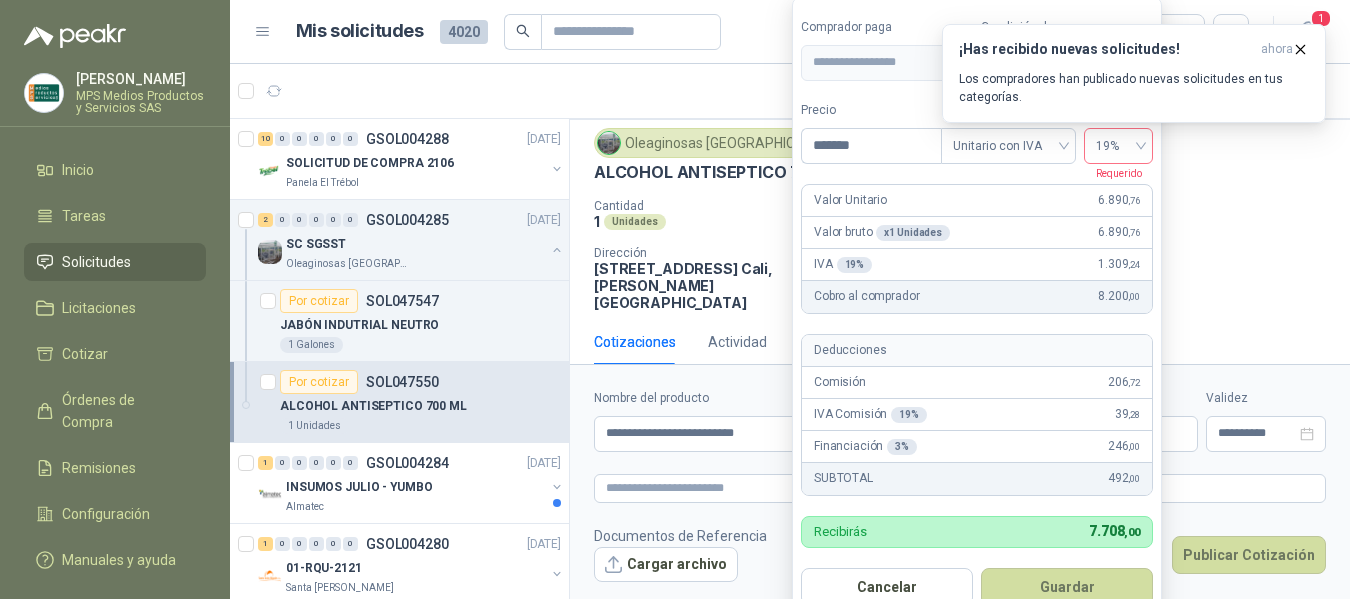 click on "19%" at bounding box center [1118, 146] 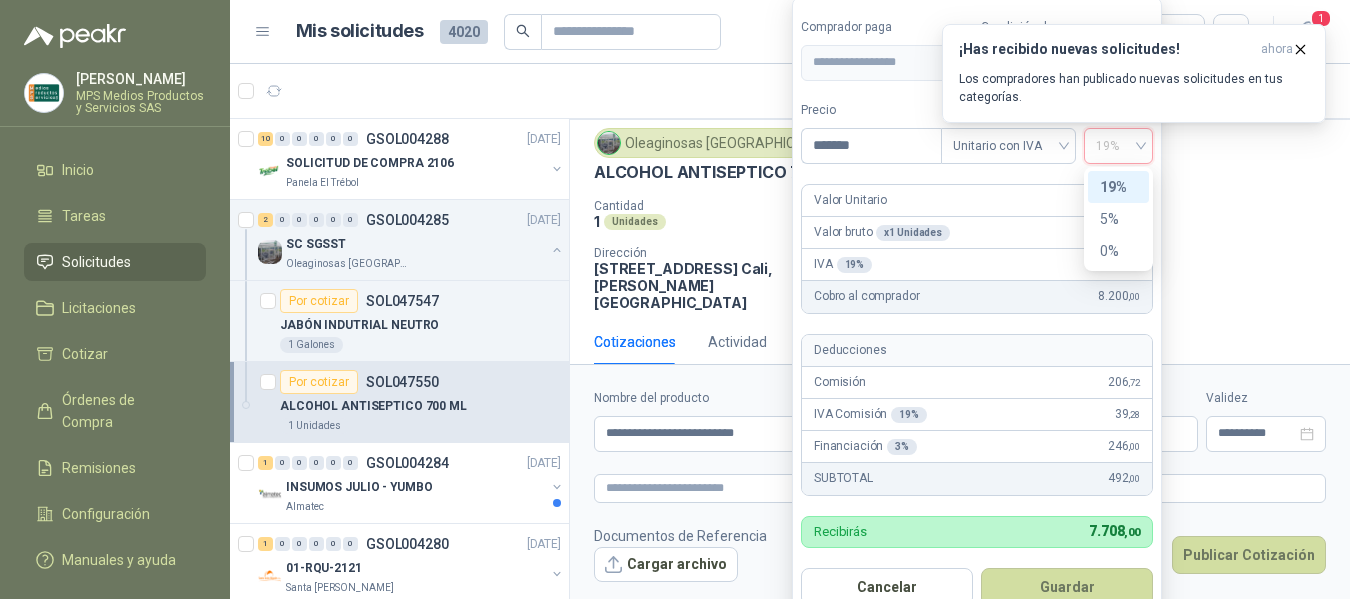 click on "19%" at bounding box center (1118, 187) 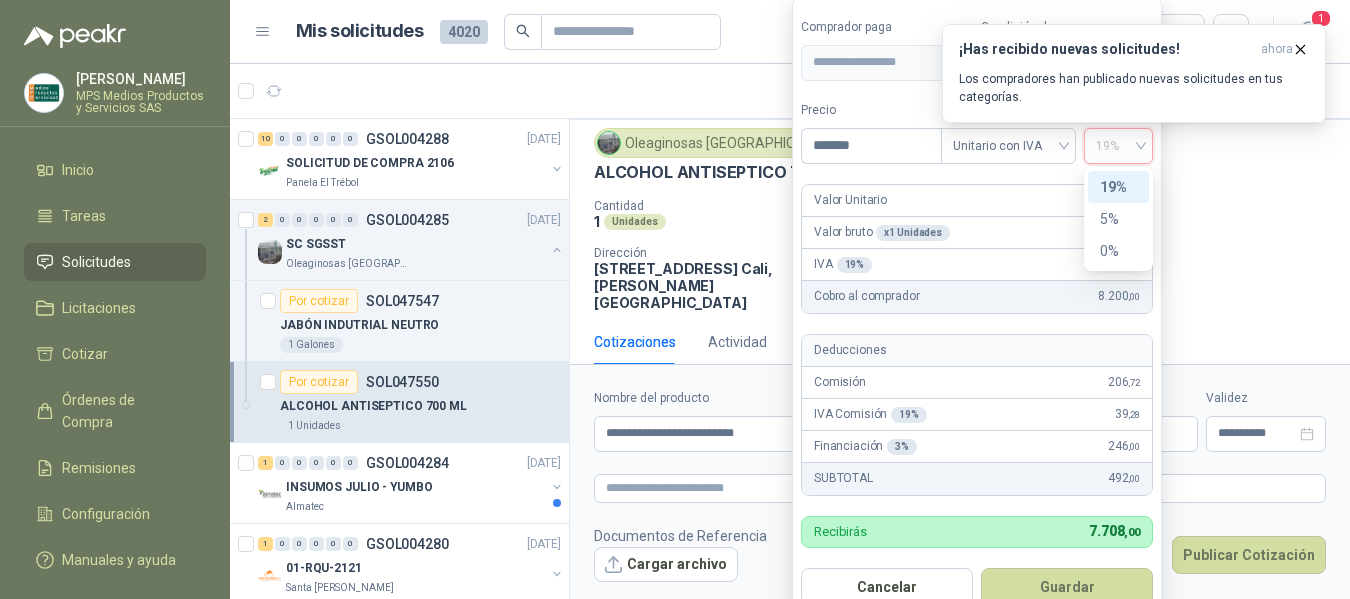click on "19%" at bounding box center (1118, 146) 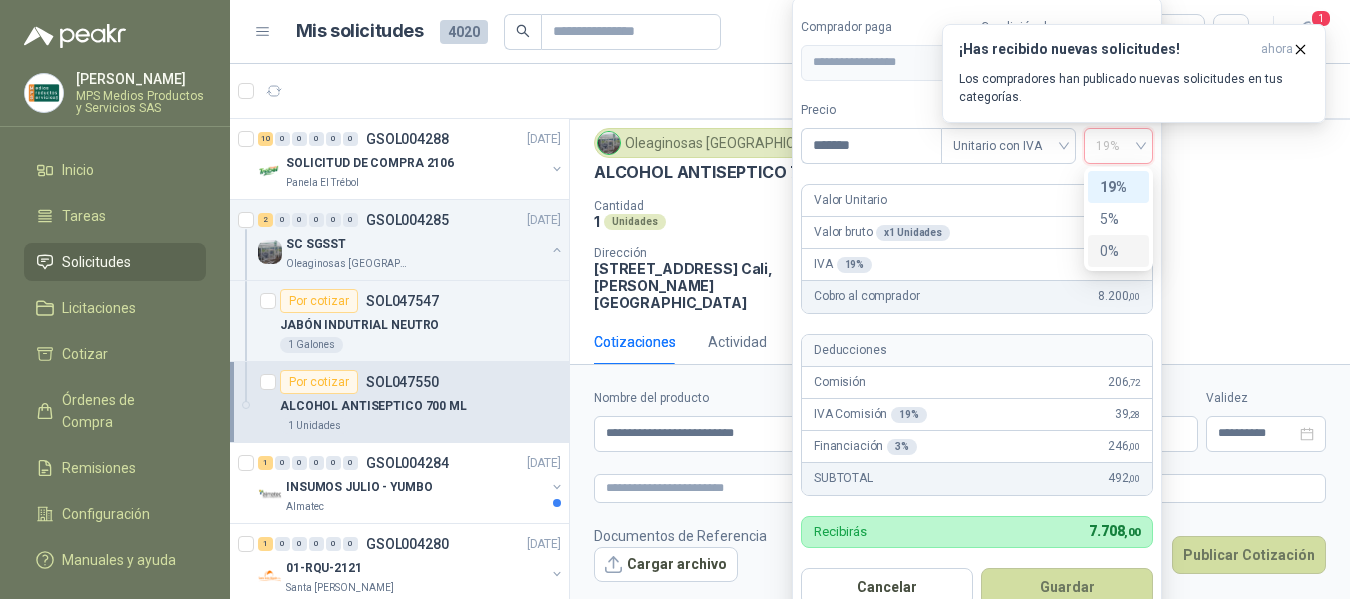 click on "0%" at bounding box center [1118, 251] 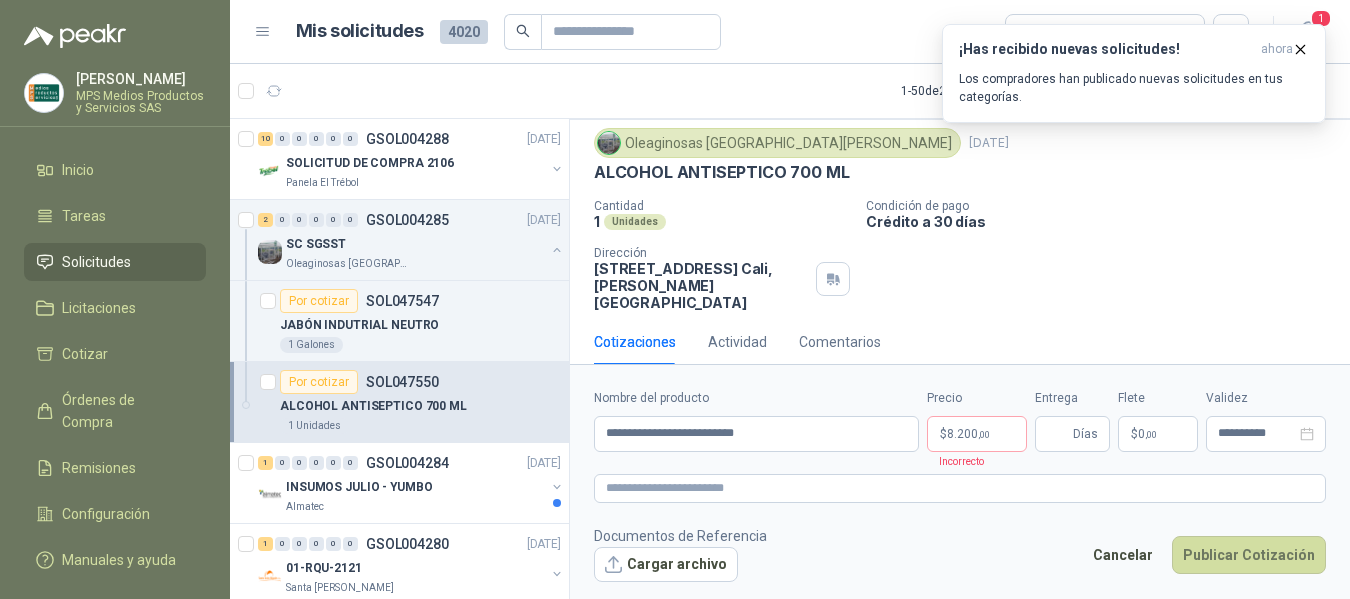 click on "Oleaginosas San [PERSON_NAME] [DATE]   ALCOHOL ANTISEPTICO 700 ML" at bounding box center [960, 155] 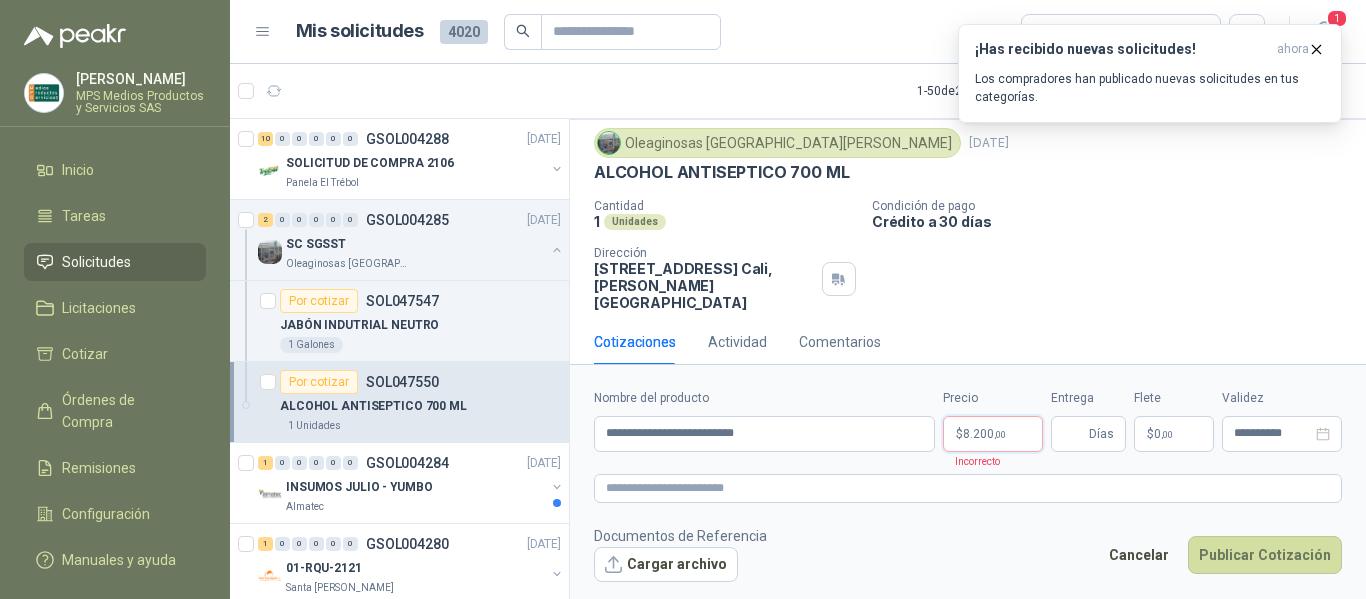 type 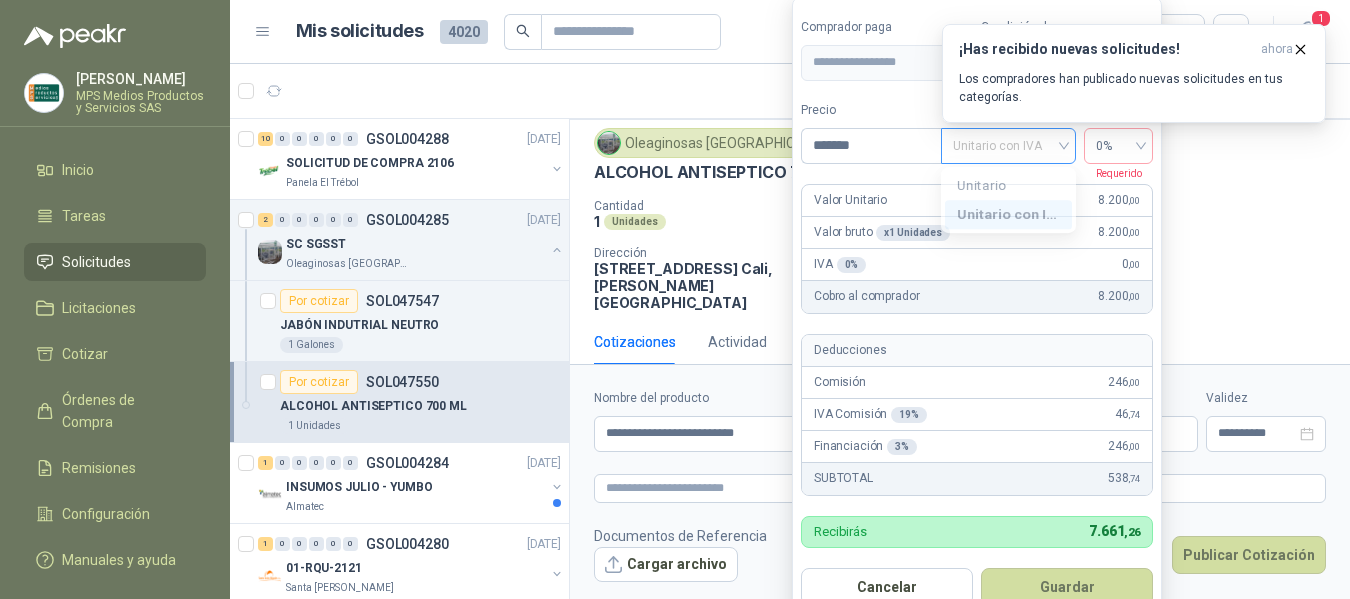 click on "Unitario con IVA" at bounding box center [1008, 146] 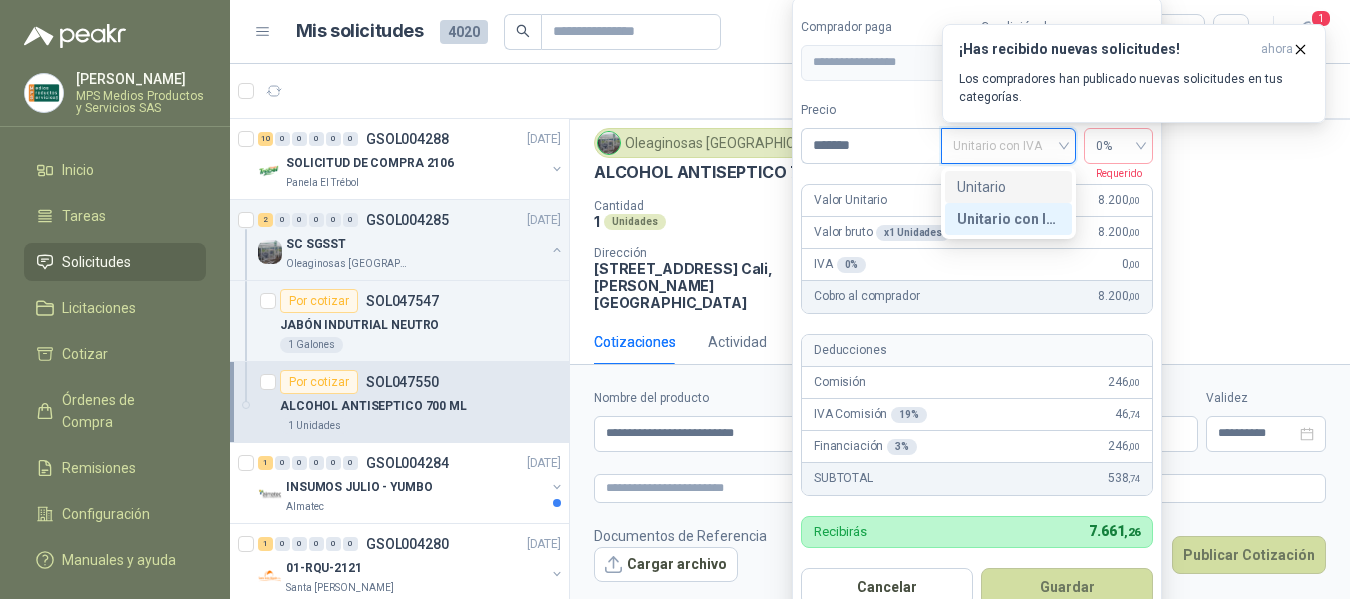 click on "Unitario" at bounding box center [1008, 187] 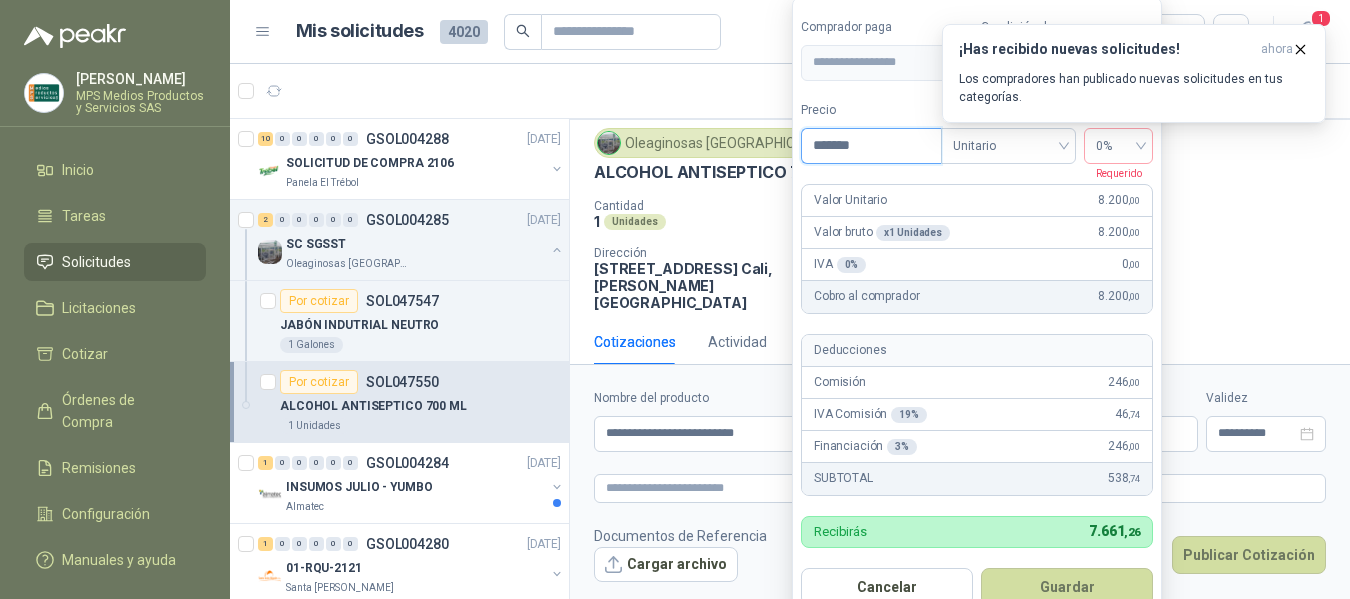 drag, startPoint x: 820, startPoint y: 143, endPoint x: 904, endPoint y: 143, distance: 84 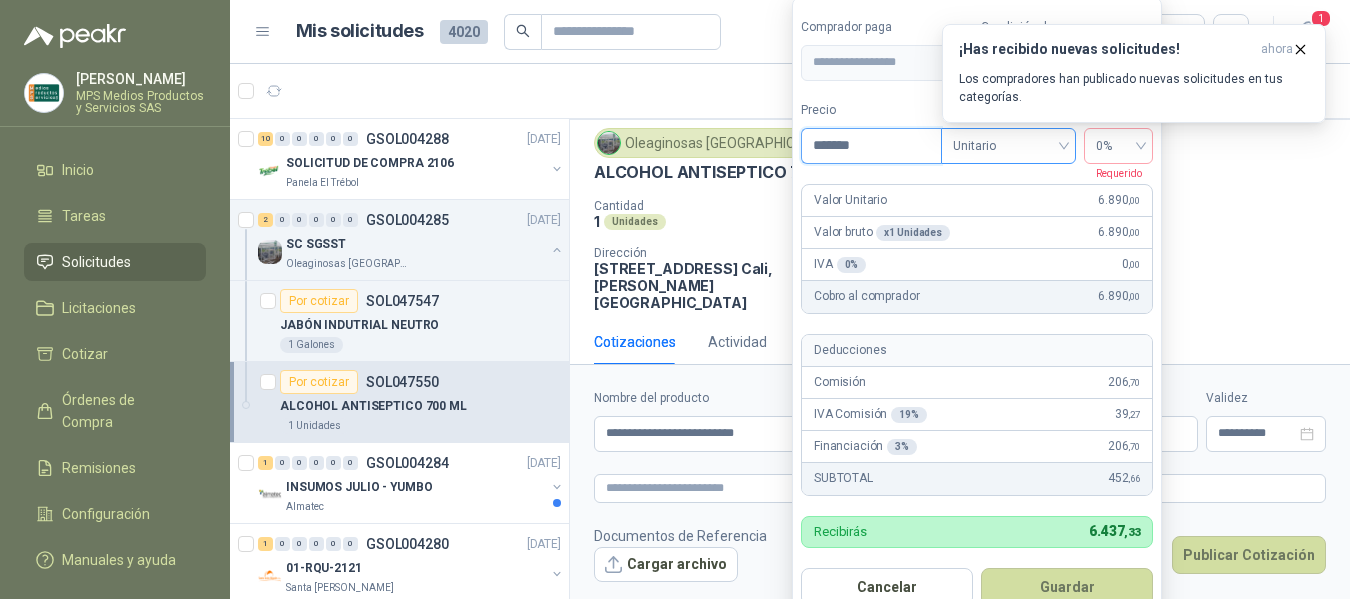 click on "Unitario" at bounding box center (1008, 146) 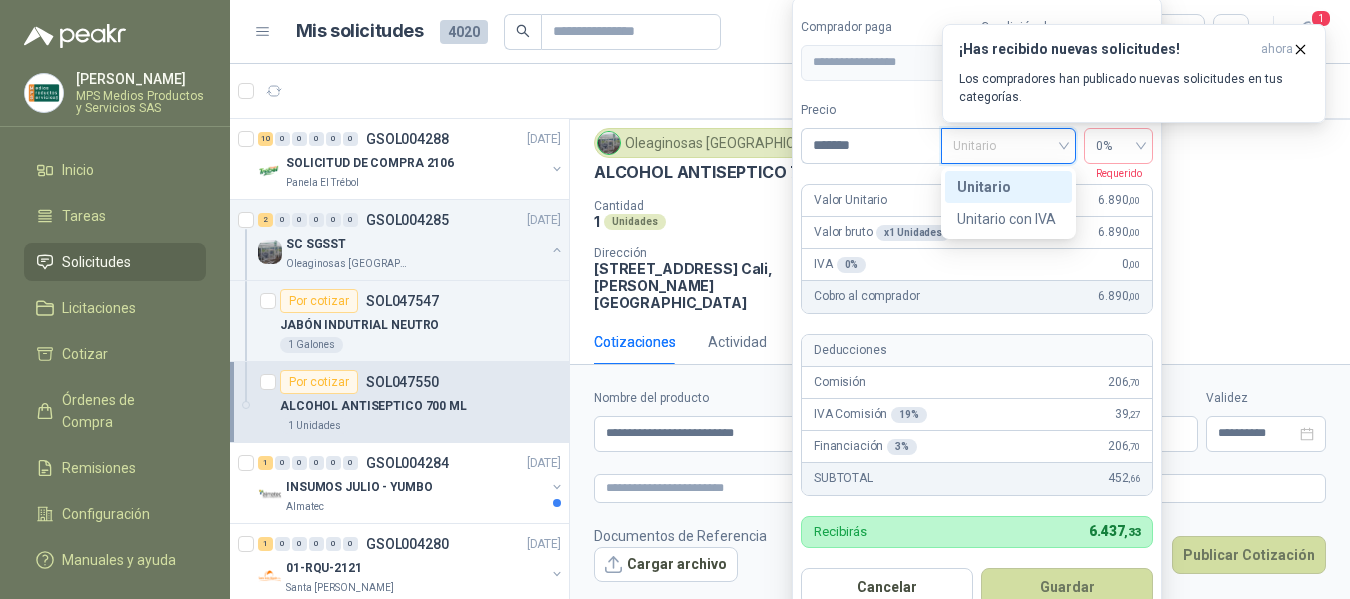 click on "Unitario" at bounding box center [1008, 187] 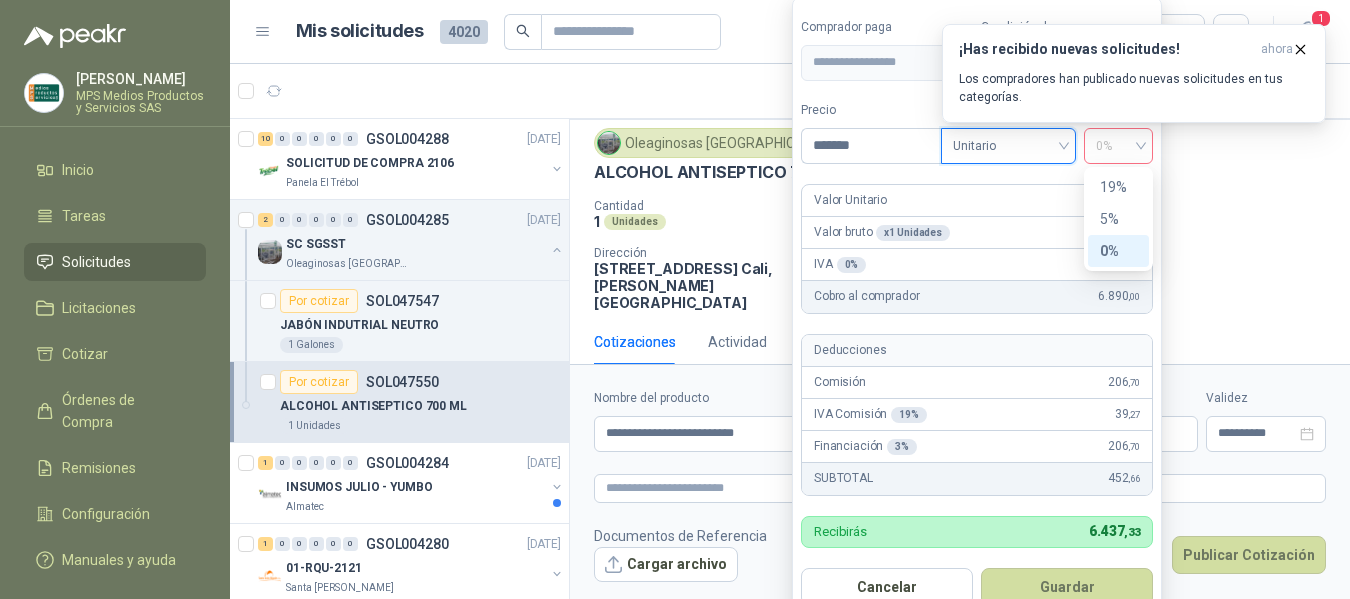 click on "0%" at bounding box center (1118, 146) 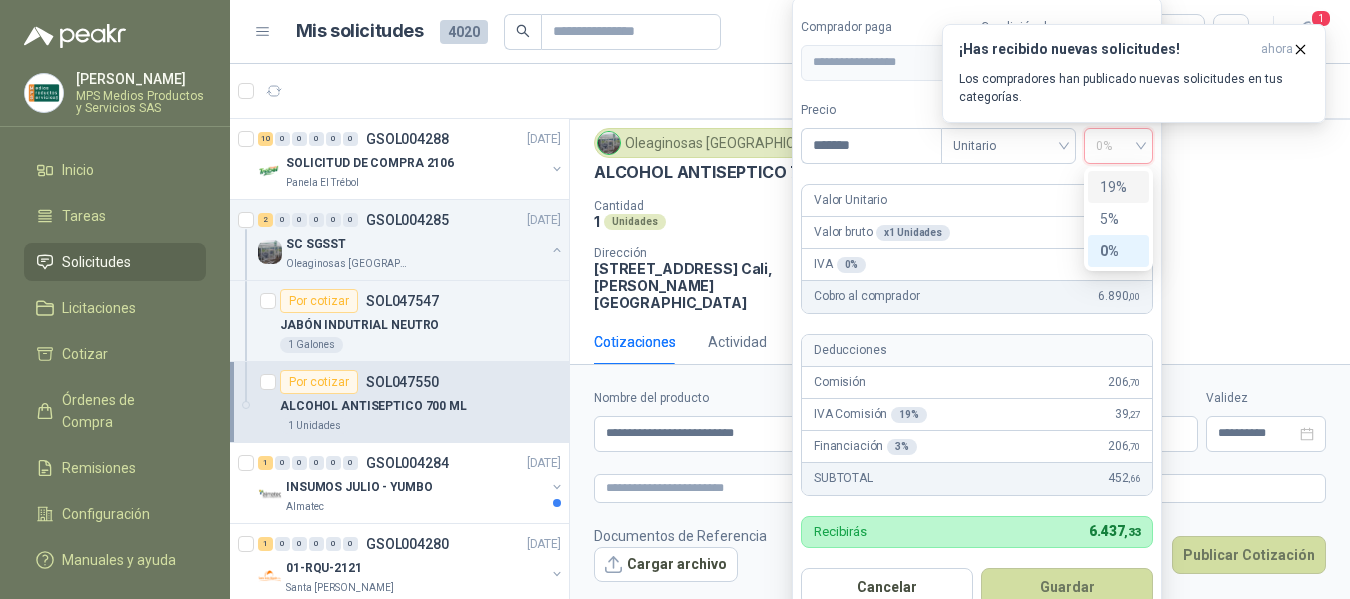 click on "19%" at bounding box center [1118, 187] 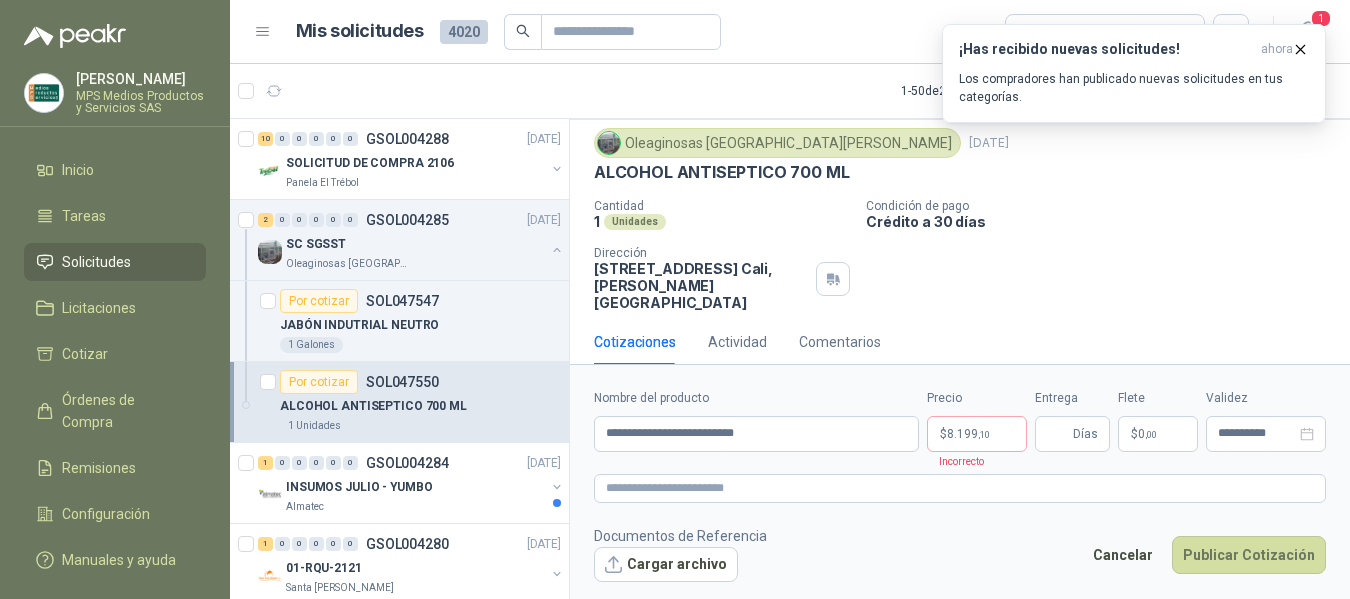 click on "Oleaginosas San [PERSON_NAME] [DATE]" at bounding box center (960, 143) 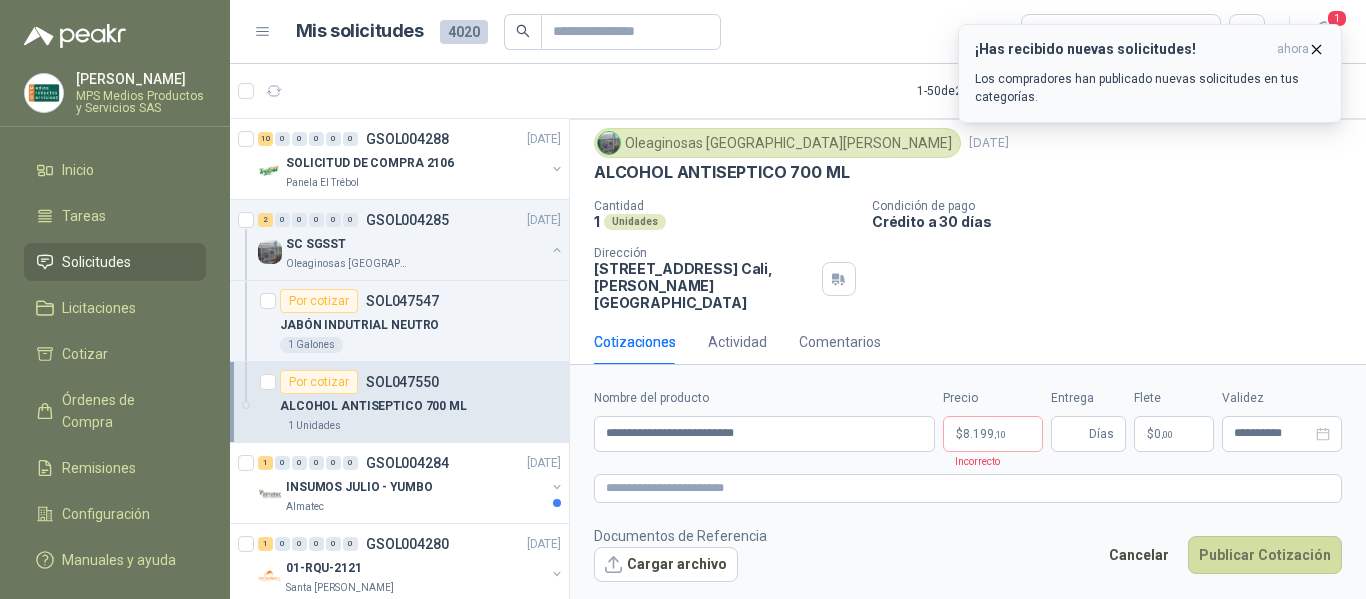 click 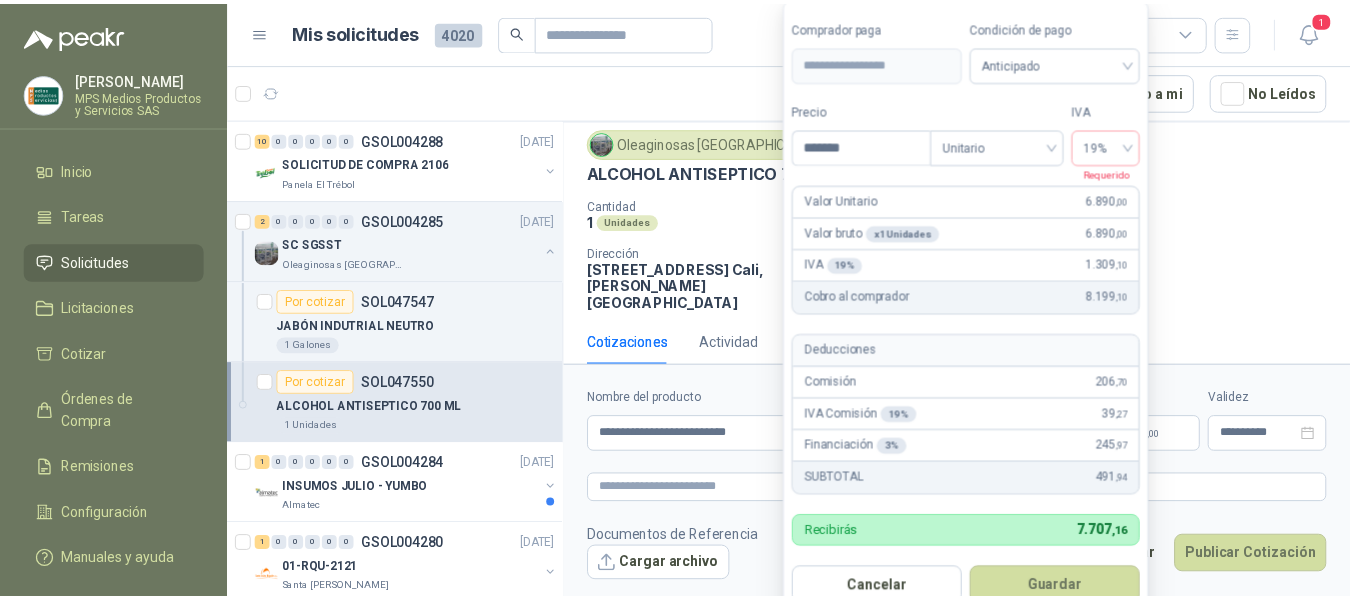 type 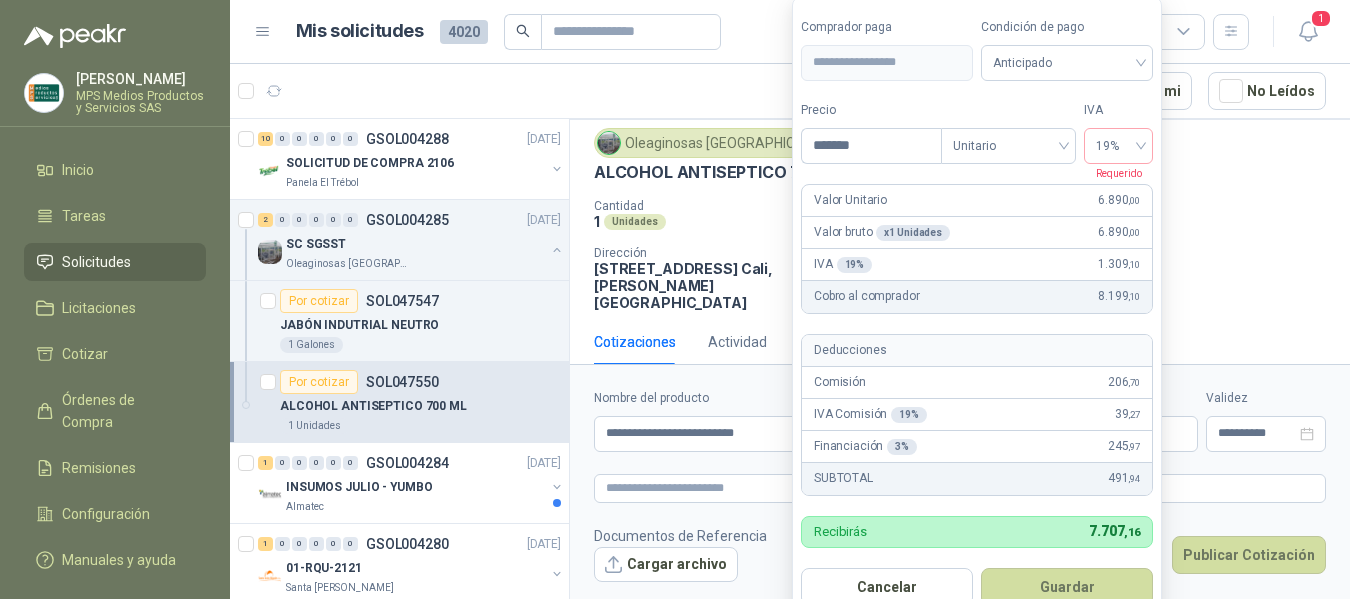click on "[PERSON_NAME]   MPS Medios Productos y Servicios SAS   Inicio   Tareas   Solicitudes   Licitaciones   Cotizar   Órdenes de Compra   Remisiones   Configuración   Manuales y ayuda Mis solicitudes 4020 Todas 1 1 - 50  de  2572 Asignado a mi No Leídos 10   0   0   0   0   0   GSOL004288 [DATE]   SOLICITUD DE COMPRA 2106 Panela El Trébol   2   0   0   0   0   0   GSOL004285 [DATE]   SC SGSST Oleaginosas San [PERSON_NAME]   Por cotizar SOL047547 JABÓN INDUTRIAL NEUTRO 1   Galones Por cotizar SOL047550 ALCOHOL ANTISEPTICO 700 ML 1   Unidades 1   0   0   0   0   0   GSOL004284 [DATE]   INSUMOS JULIO - YUMBO Almatec   1   0   0   0   0   0   GSOL004280 [DATE]   01-RQU-2121 Santa [PERSON_NAME]   1   0   0   0   0   0   GSOL004279 [DATE]   01-RQU-2121 Santa [PERSON_NAME]   7   0   0   0   0   0   GSOL004278 [DATE]   19-RQP-421 [GEOGRAPHIC_DATA][PERSON_NAME]   7   0   0   0   0   0   GSOL004277 [DATE]   19-RQP-421 [GEOGRAPHIC_DATA][PERSON_NAME]   15   0   0   0   0   0   GSOL004276 [DATE]   19-RQP-420 [GEOGRAPHIC_DATA][PERSON_NAME]" at bounding box center (675, 299) 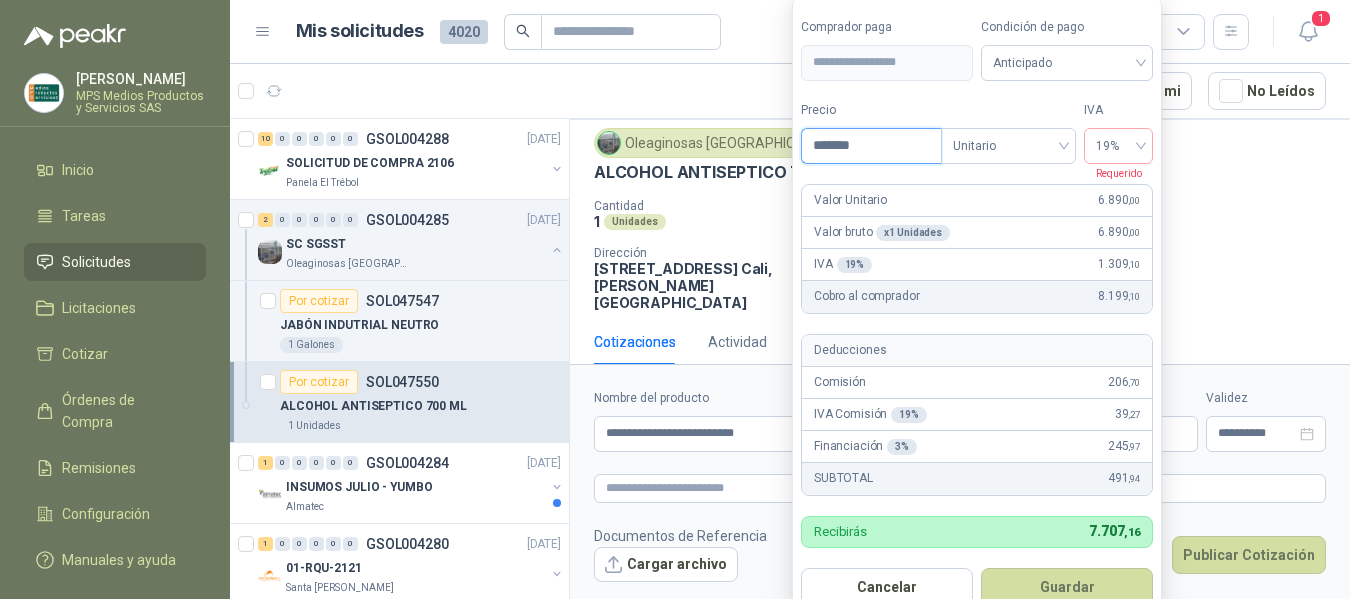 click on "*******" at bounding box center [871, 146] 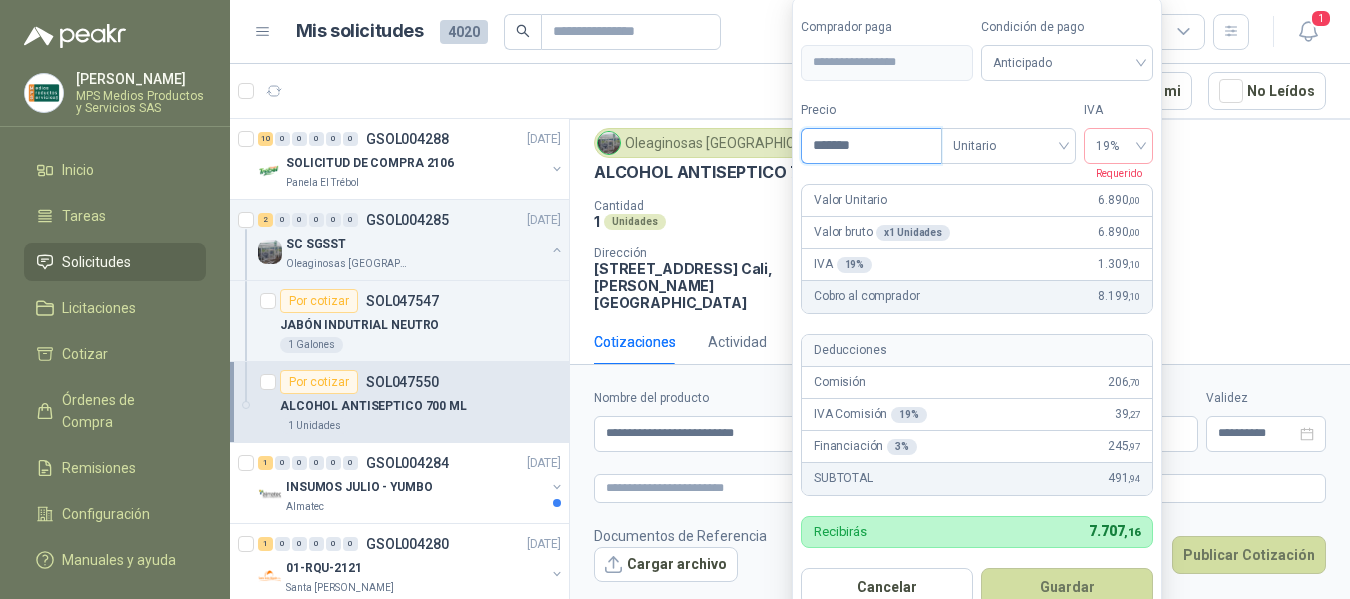 drag, startPoint x: 863, startPoint y: 144, endPoint x: 819, endPoint y: 145, distance: 44.011364 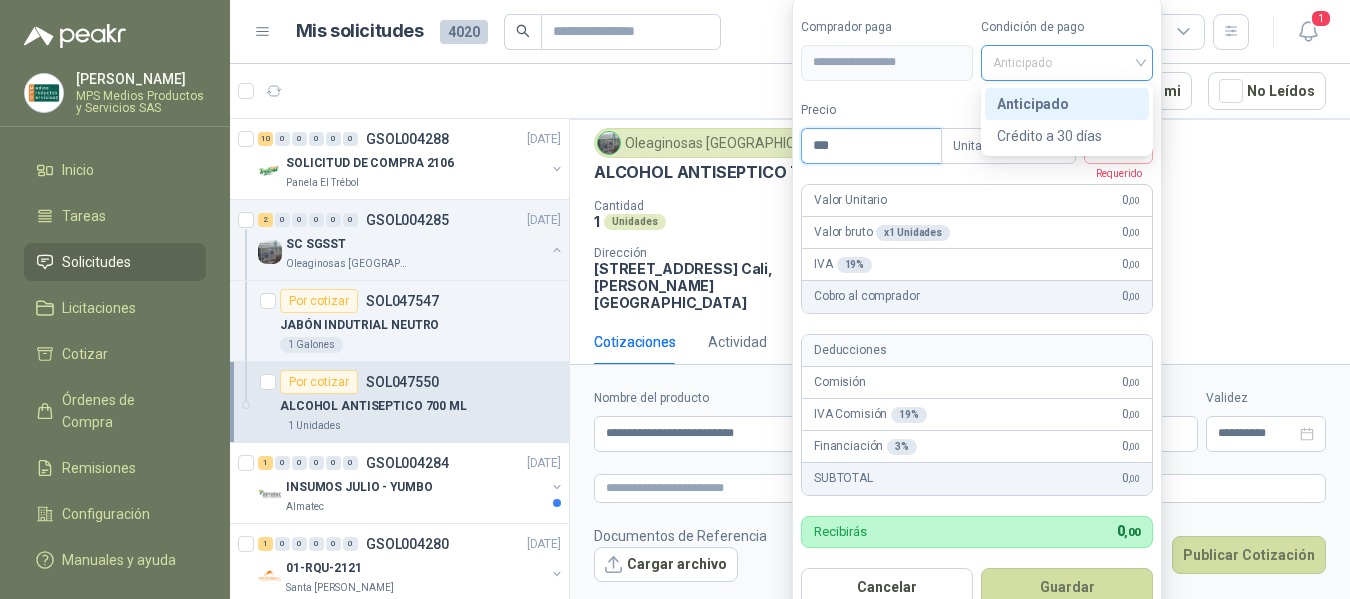 click on "Anticipado" at bounding box center (1067, 63) 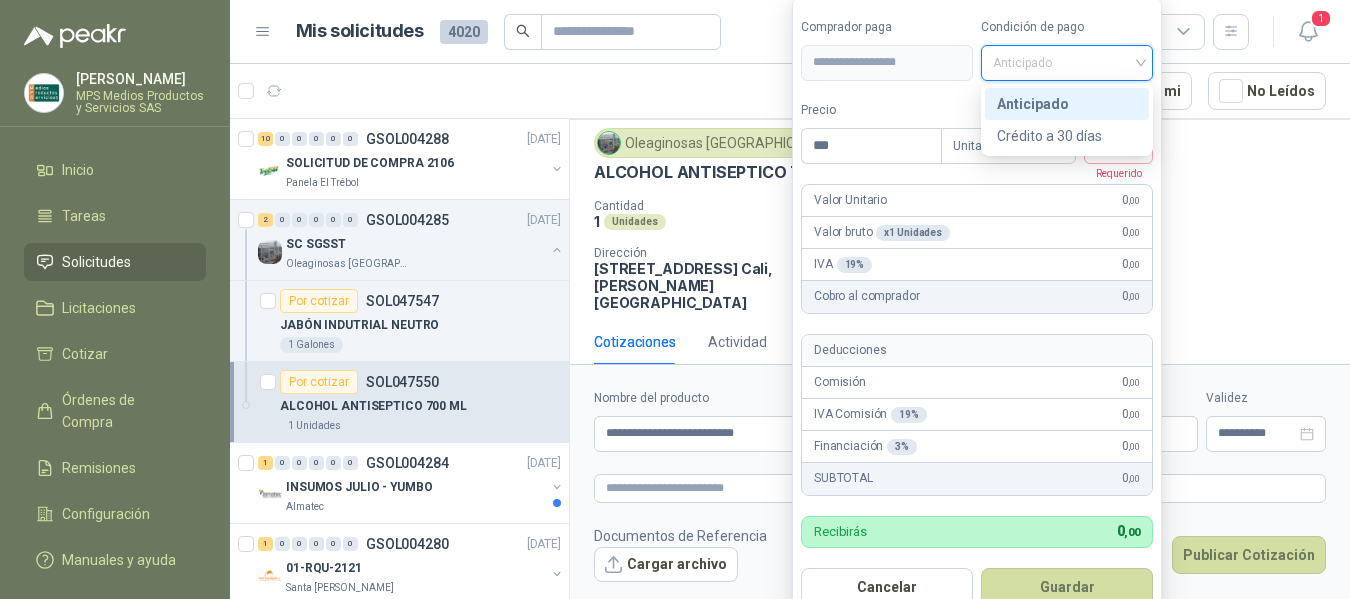 click on "Anticipado" at bounding box center (1067, 104) 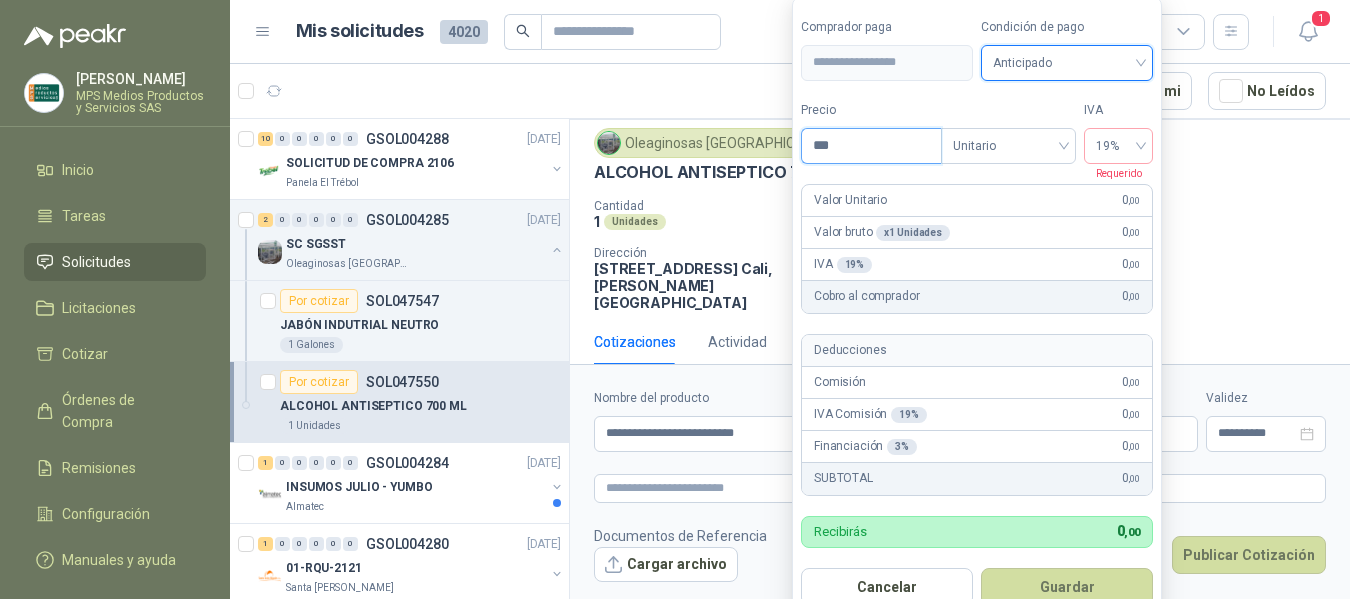 click on "***" at bounding box center [871, 146] 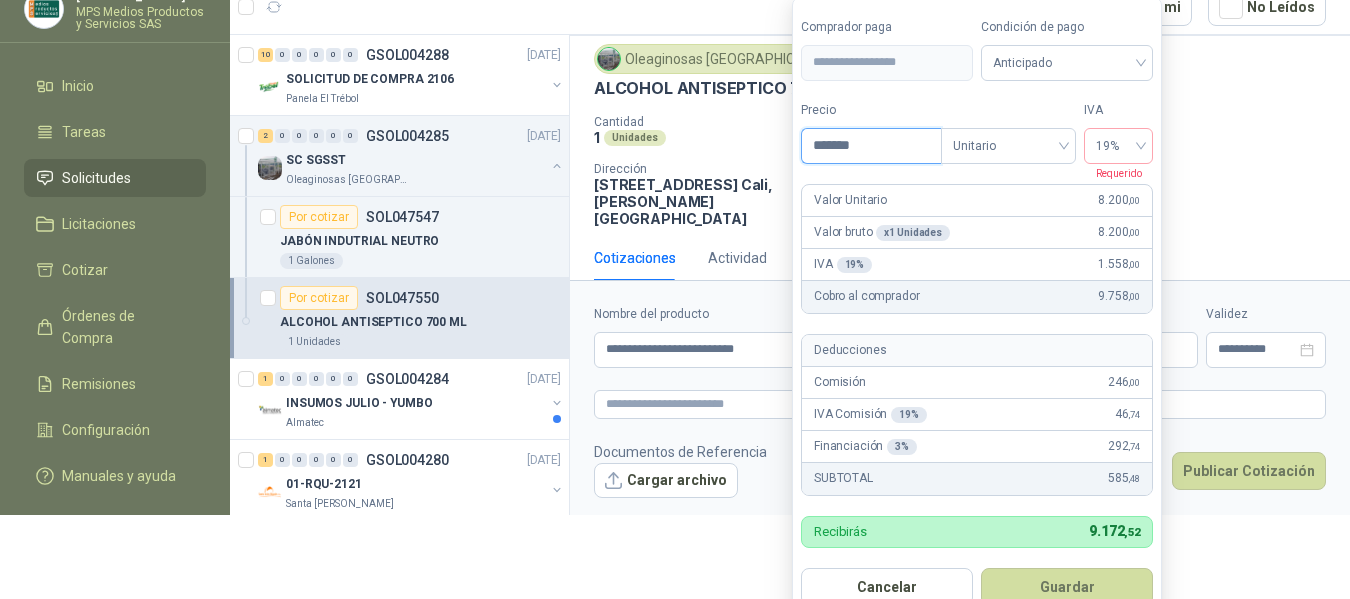 scroll, scrollTop: 0, scrollLeft: 0, axis: both 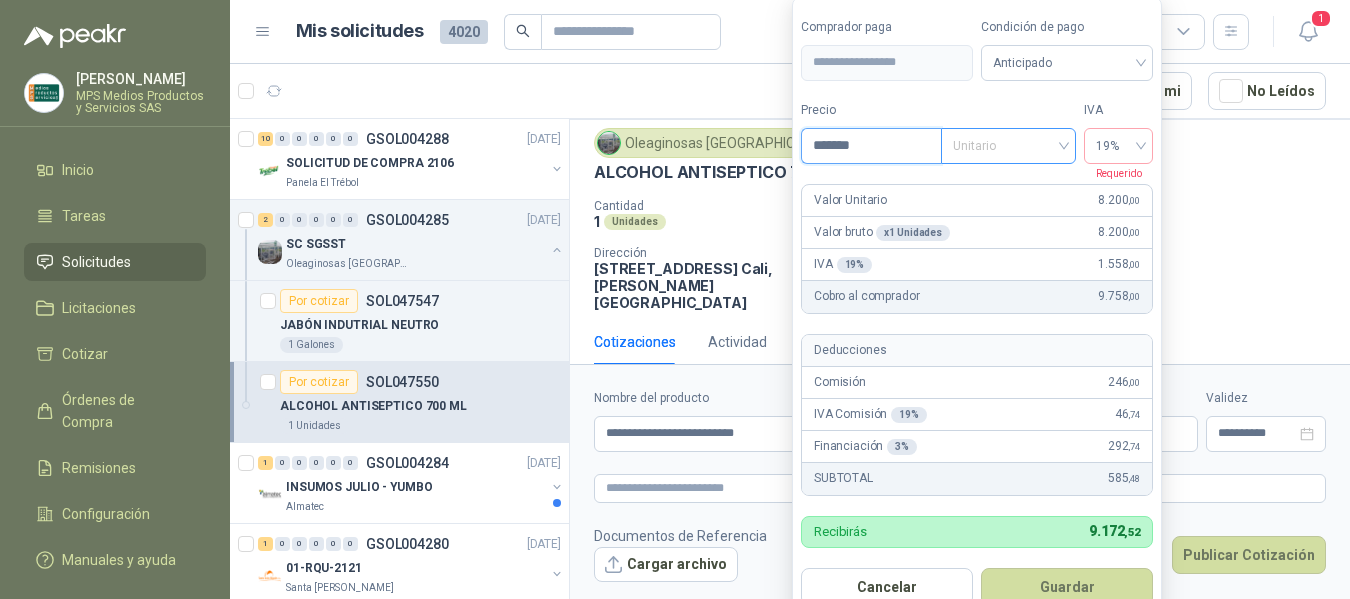 click on "Unitario" at bounding box center (1008, 146) 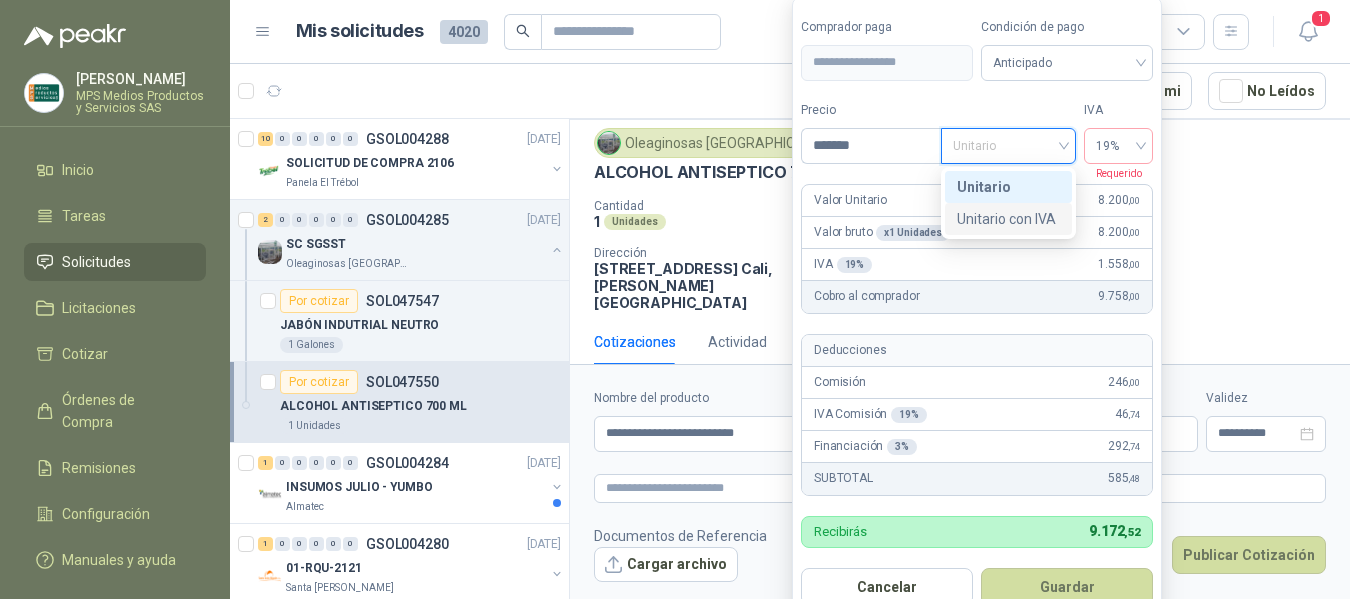 click on "Unitario con IVA" at bounding box center [1008, 219] 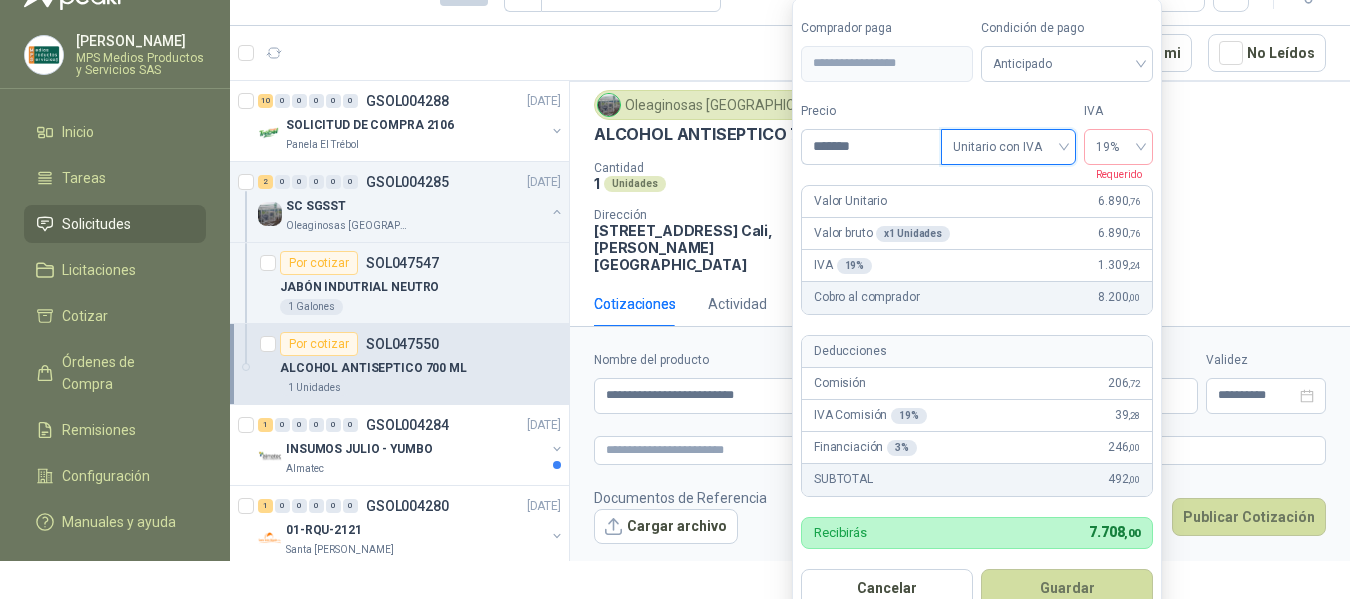 scroll, scrollTop: 39, scrollLeft: 0, axis: vertical 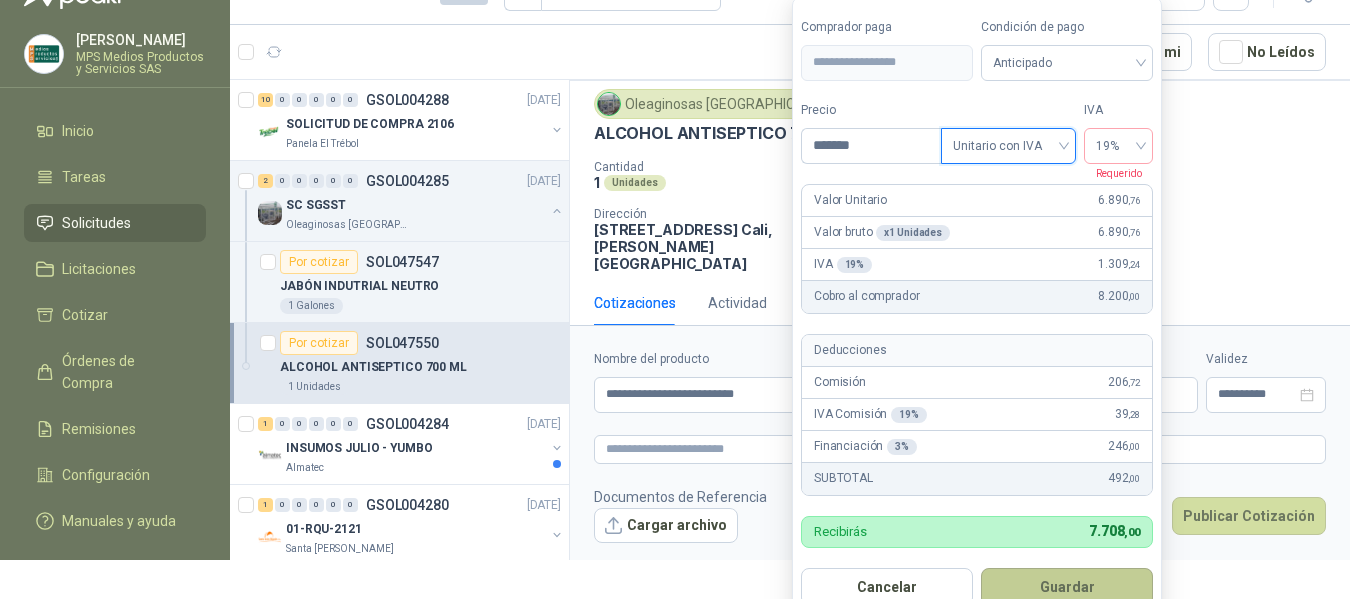 click on "Guardar" at bounding box center (1067, 587) 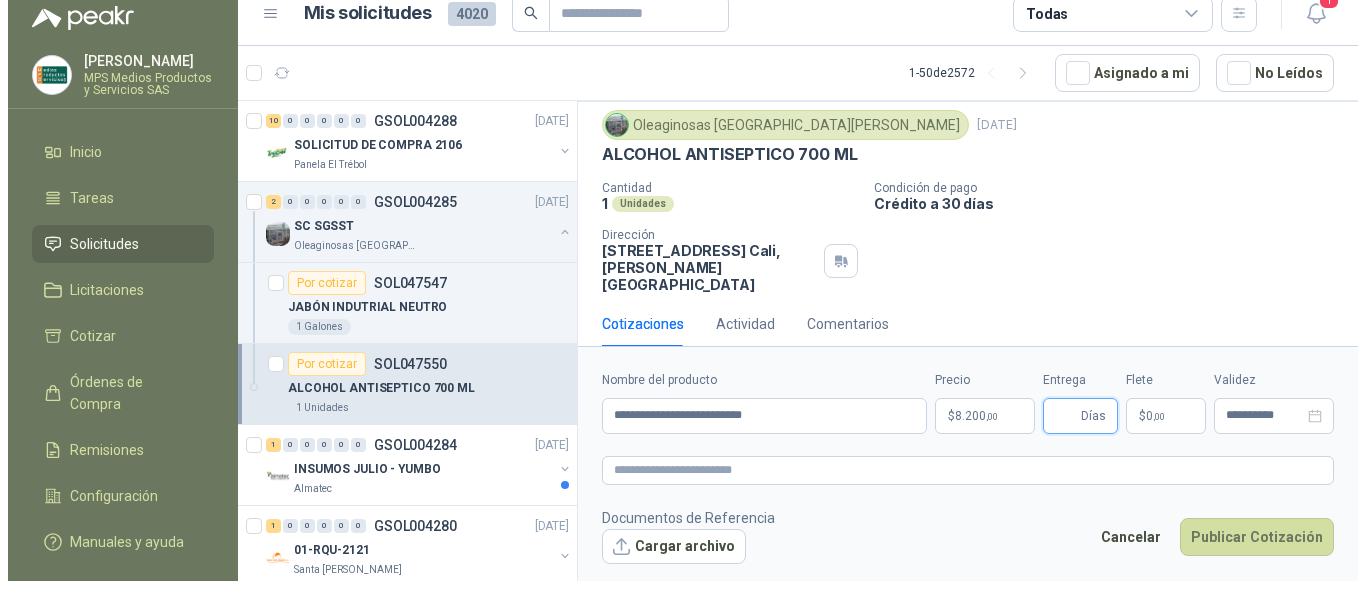scroll, scrollTop: 0, scrollLeft: 0, axis: both 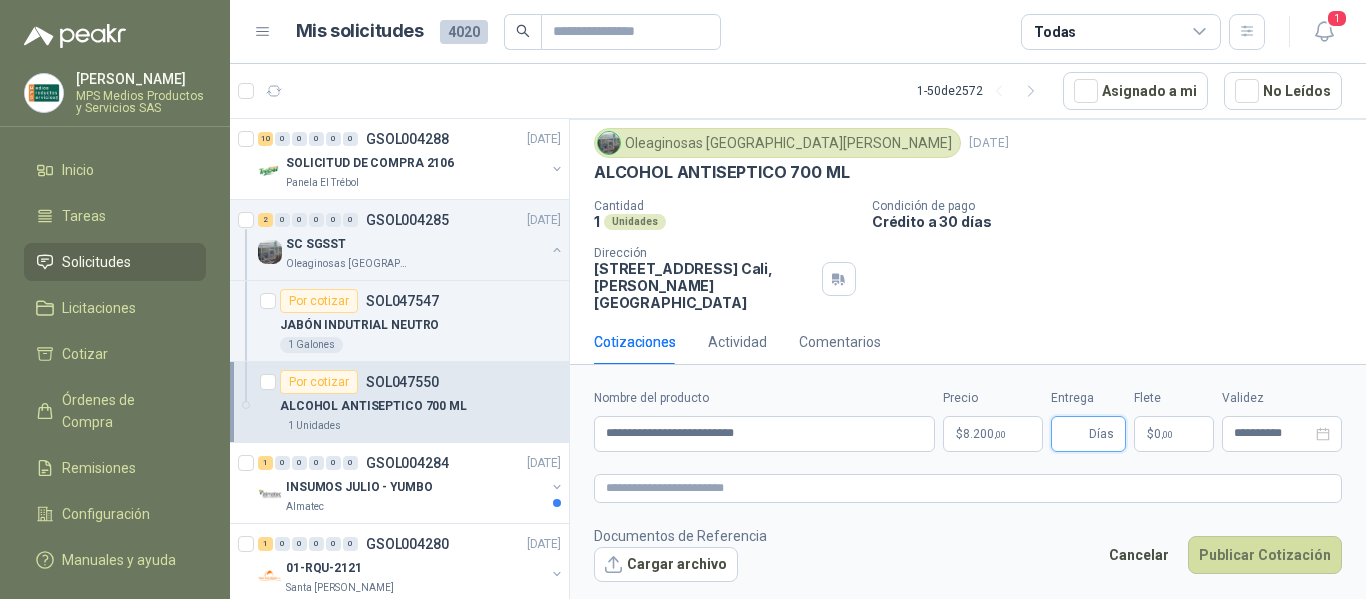 type 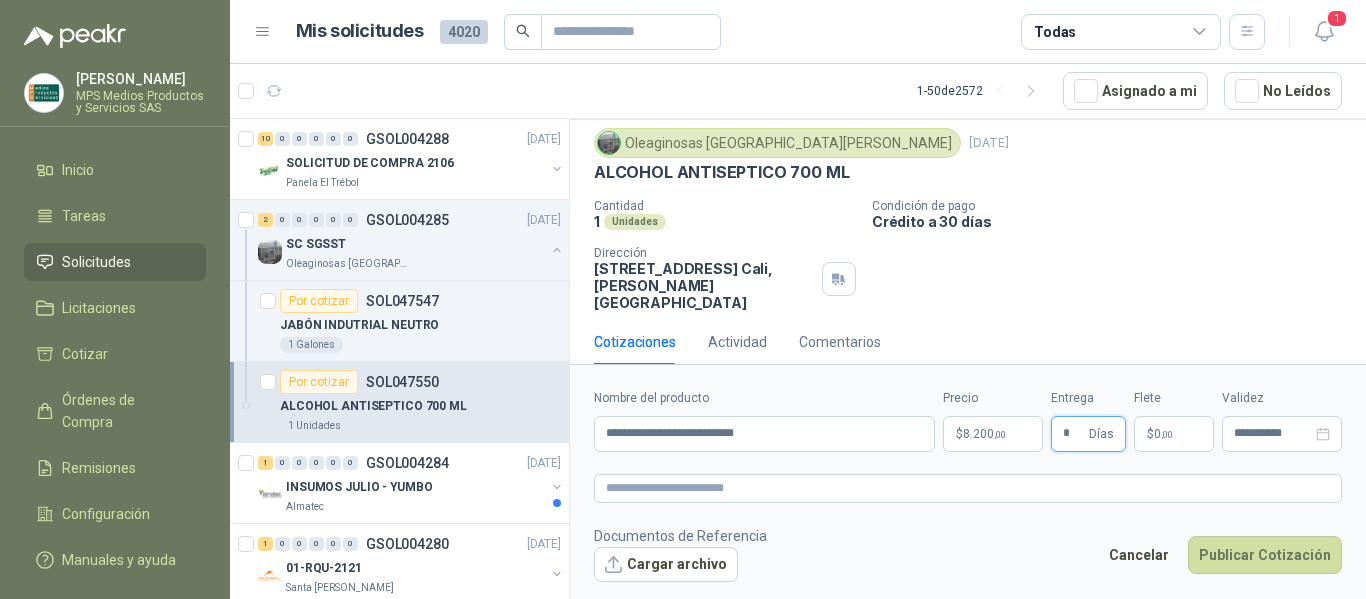 type on "*" 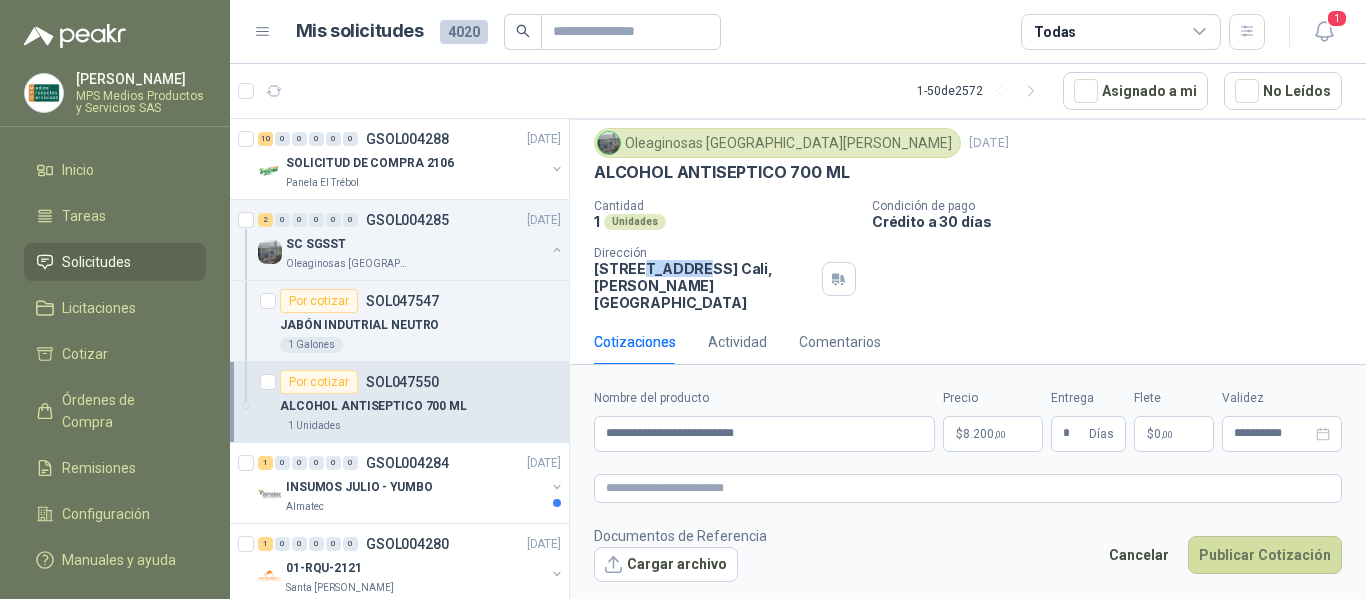 drag, startPoint x: 640, startPoint y: 274, endPoint x: 691, endPoint y: 274, distance: 51 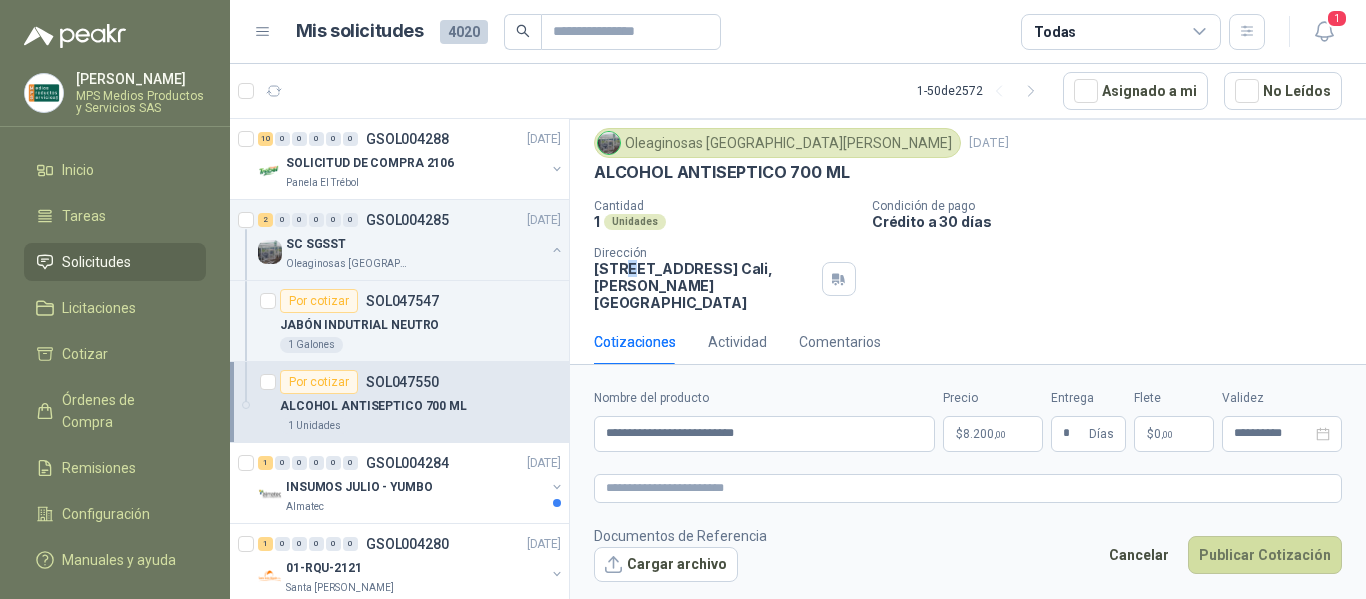 click on "[STREET_ADDRESS][PERSON_NAME]" at bounding box center [704, 285] 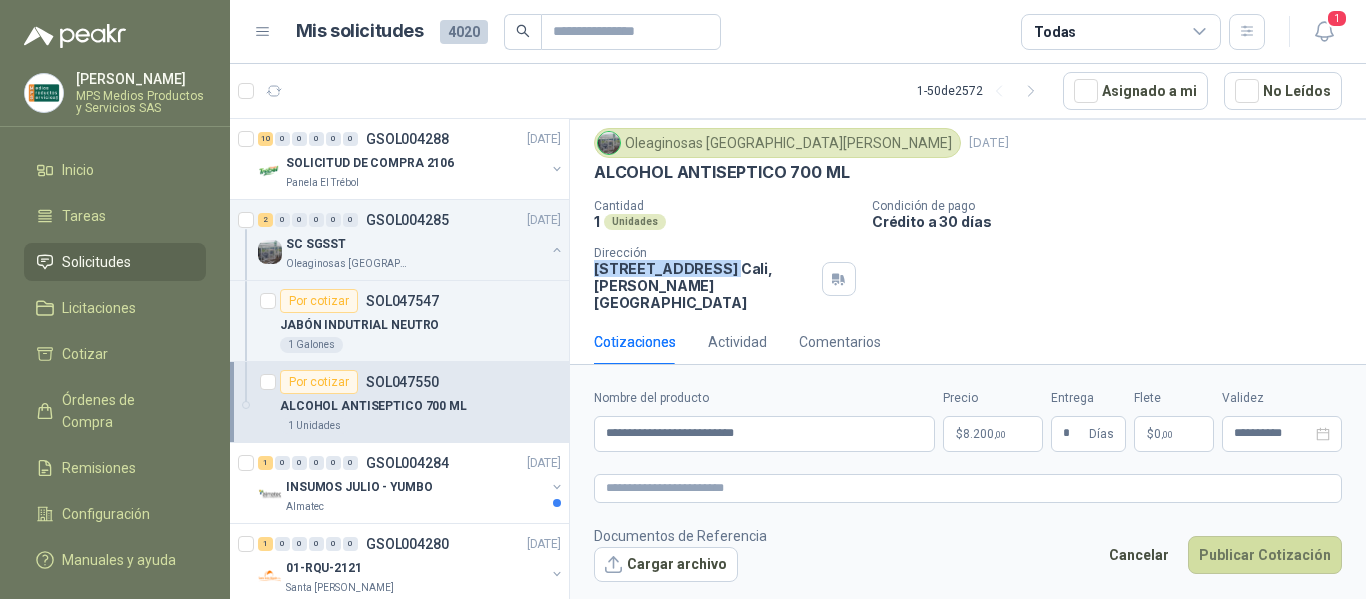 drag, startPoint x: 593, startPoint y: 271, endPoint x: 726, endPoint y: 269, distance: 133.01503 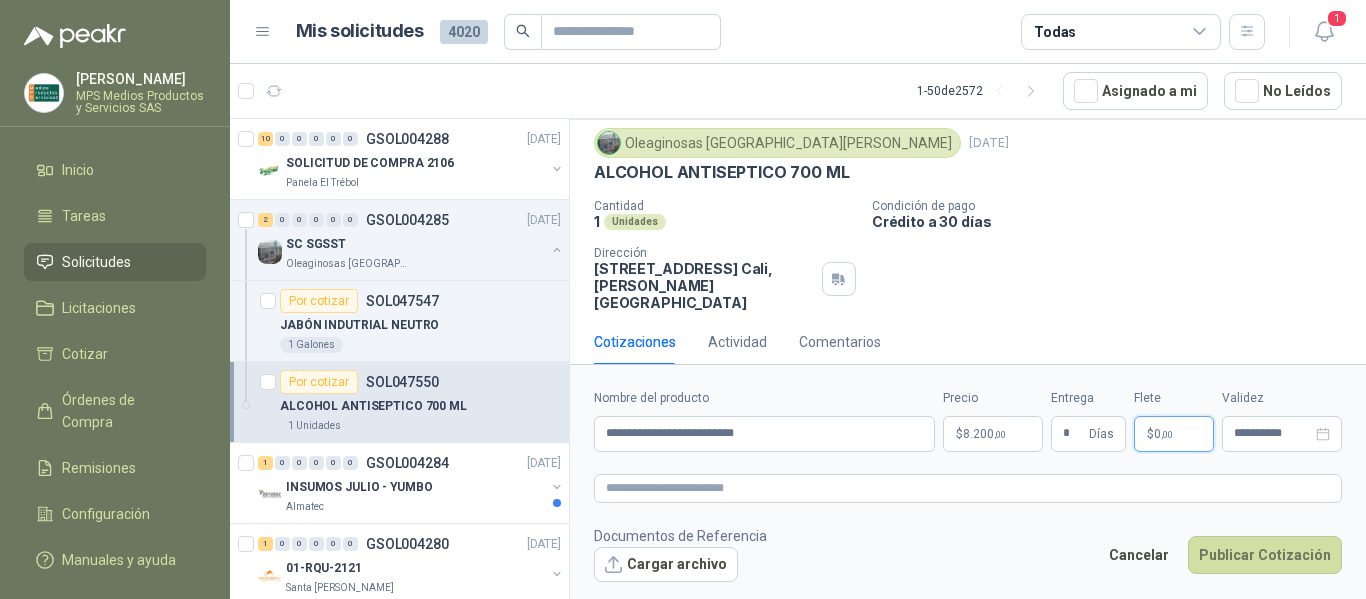 click on "$" at bounding box center [1150, 434] 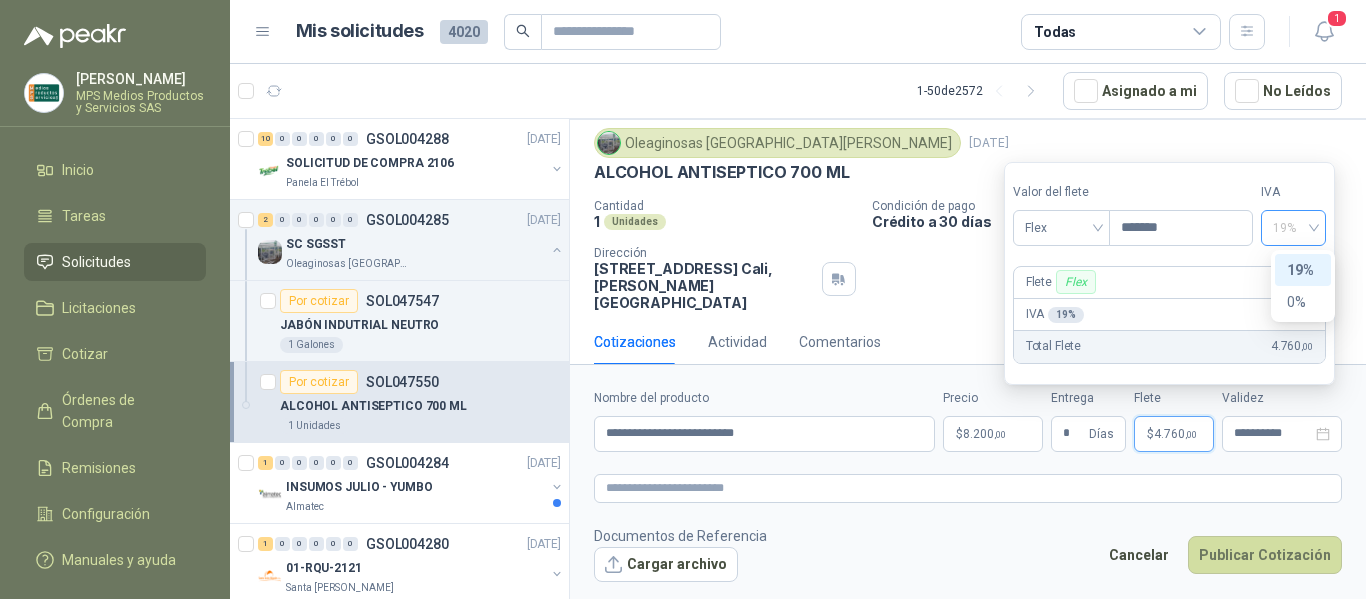 click on "19%" at bounding box center [1293, 228] 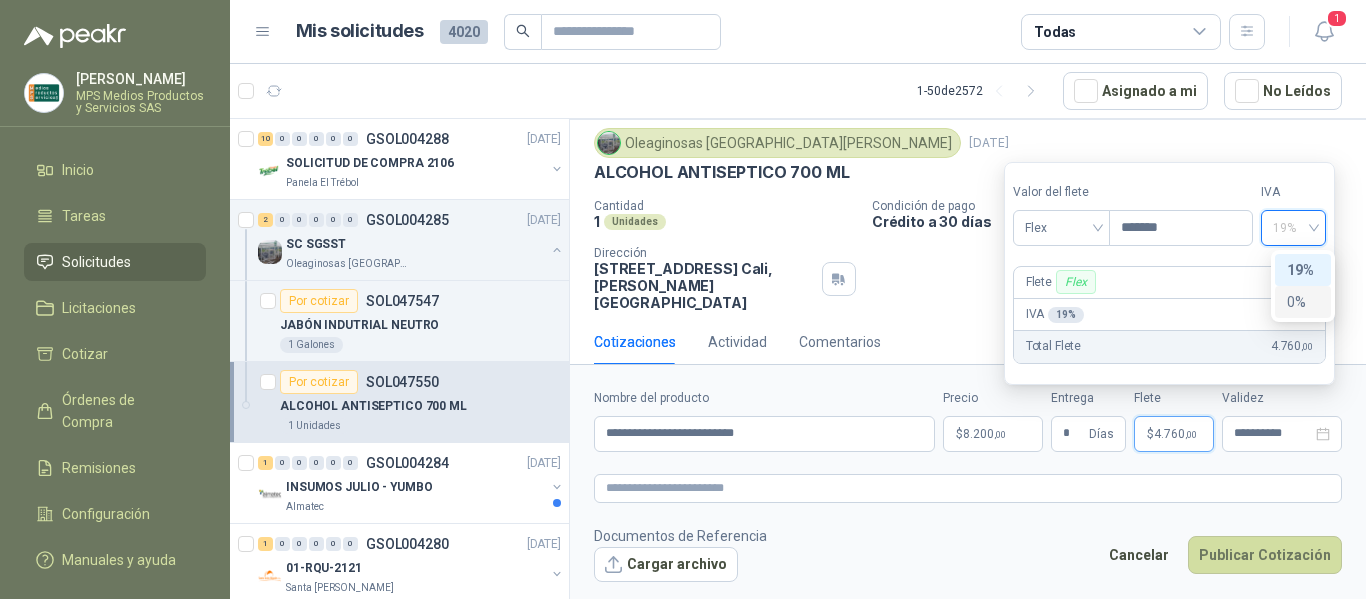 click on "0%" at bounding box center [1303, 302] 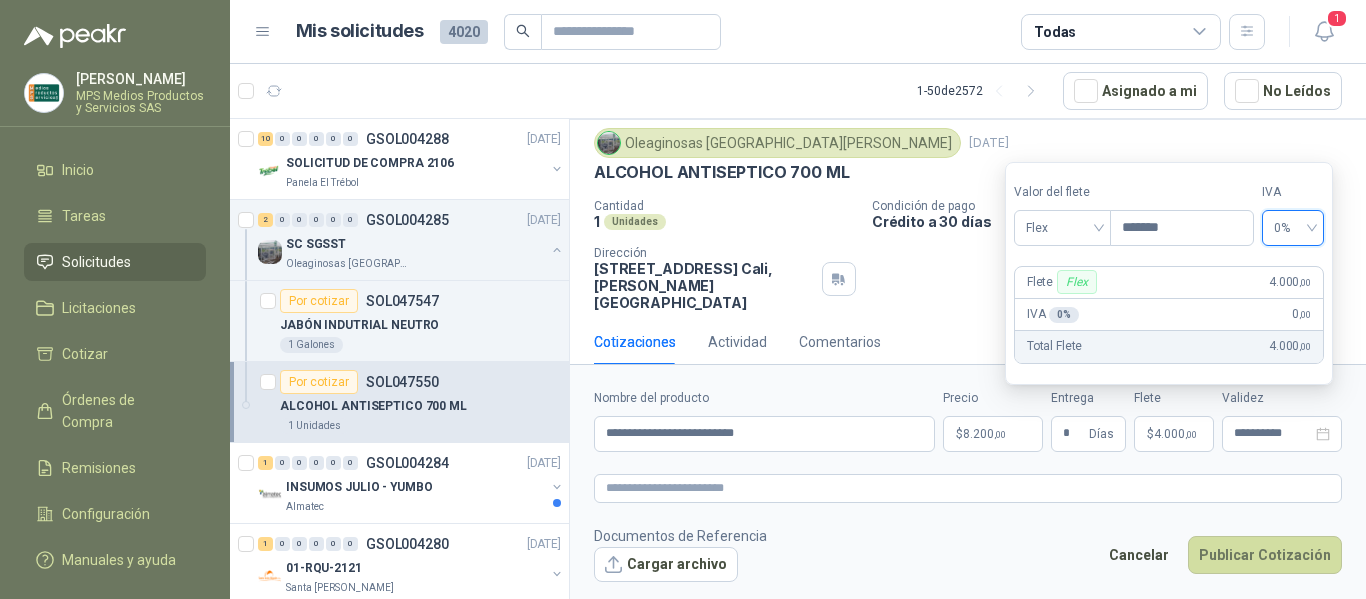 click on "Validez" at bounding box center [1282, 398] 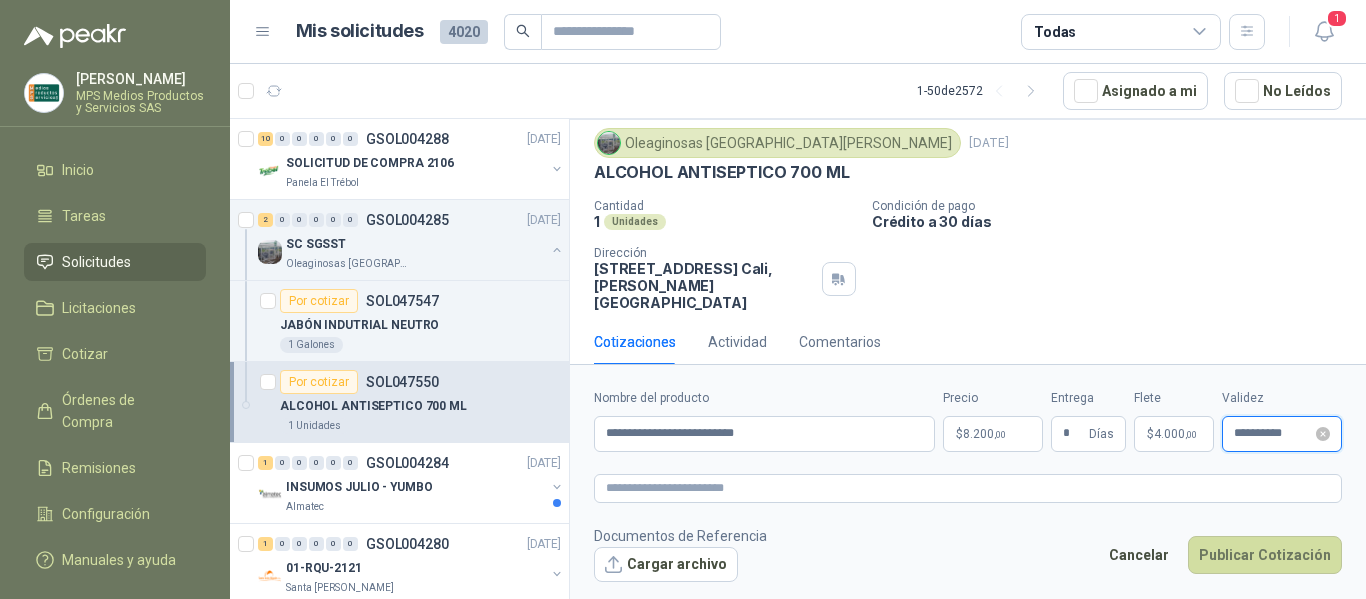 click on "**********" at bounding box center [1273, 433] 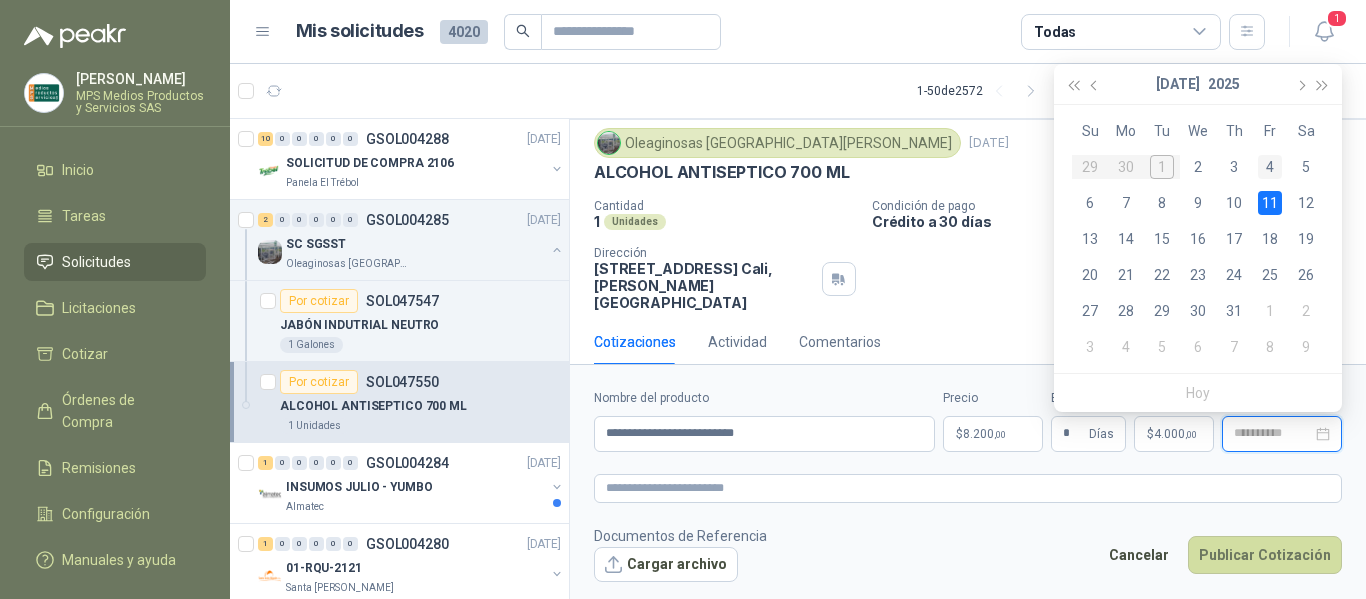 type on "**********" 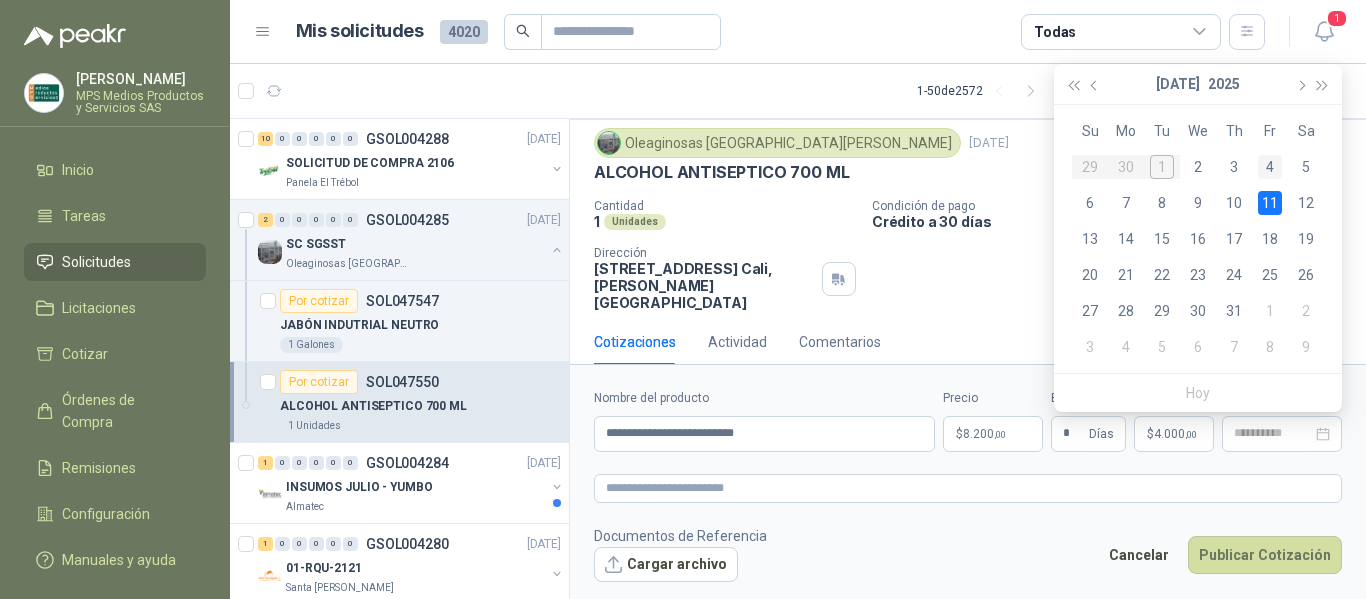 click on "4" at bounding box center [1270, 167] 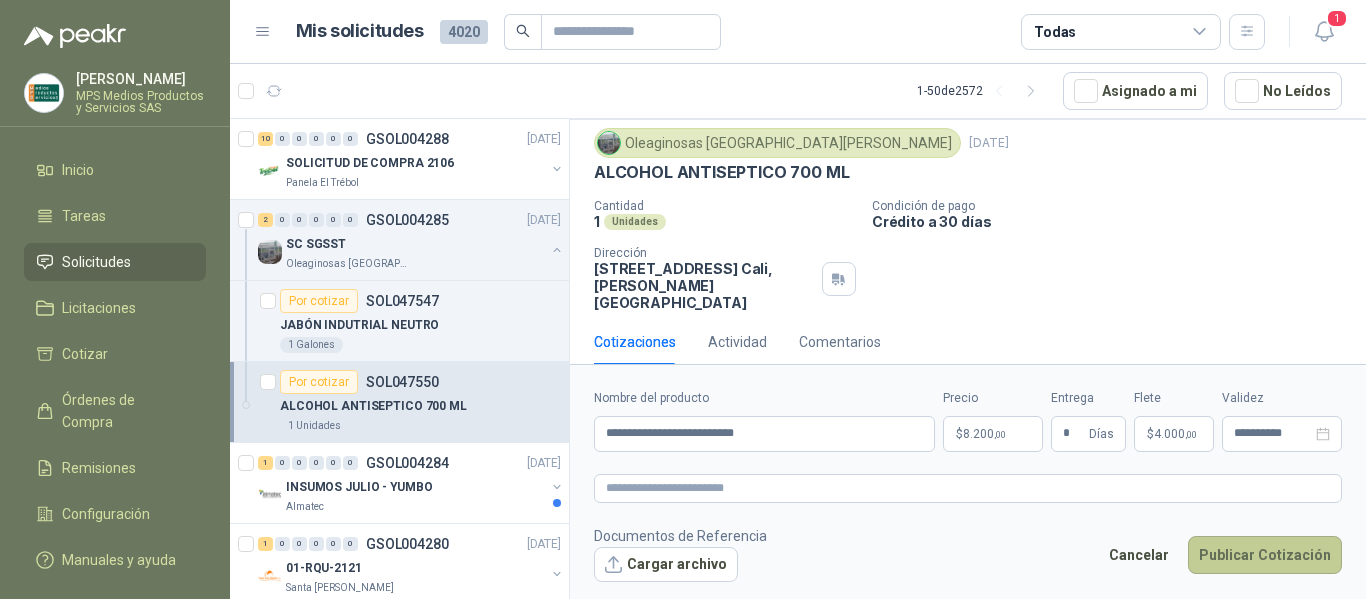 click on "Publicar Cotización" at bounding box center (1265, 555) 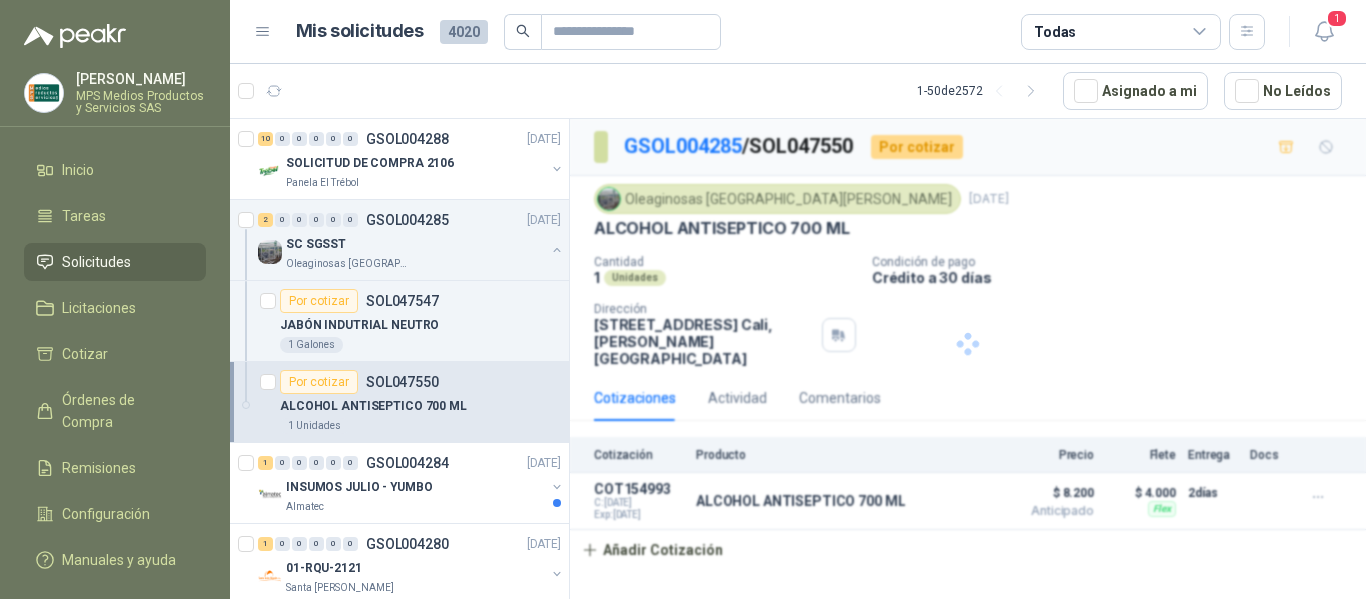 scroll, scrollTop: 0, scrollLeft: 0, axis: both 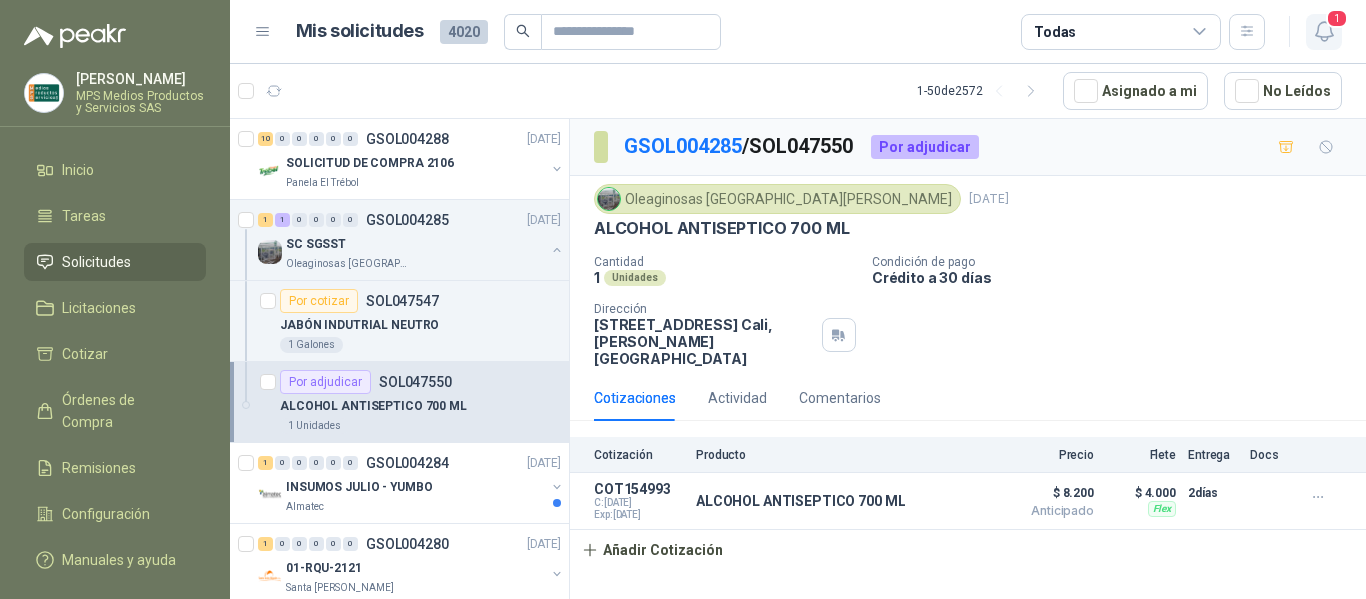 click 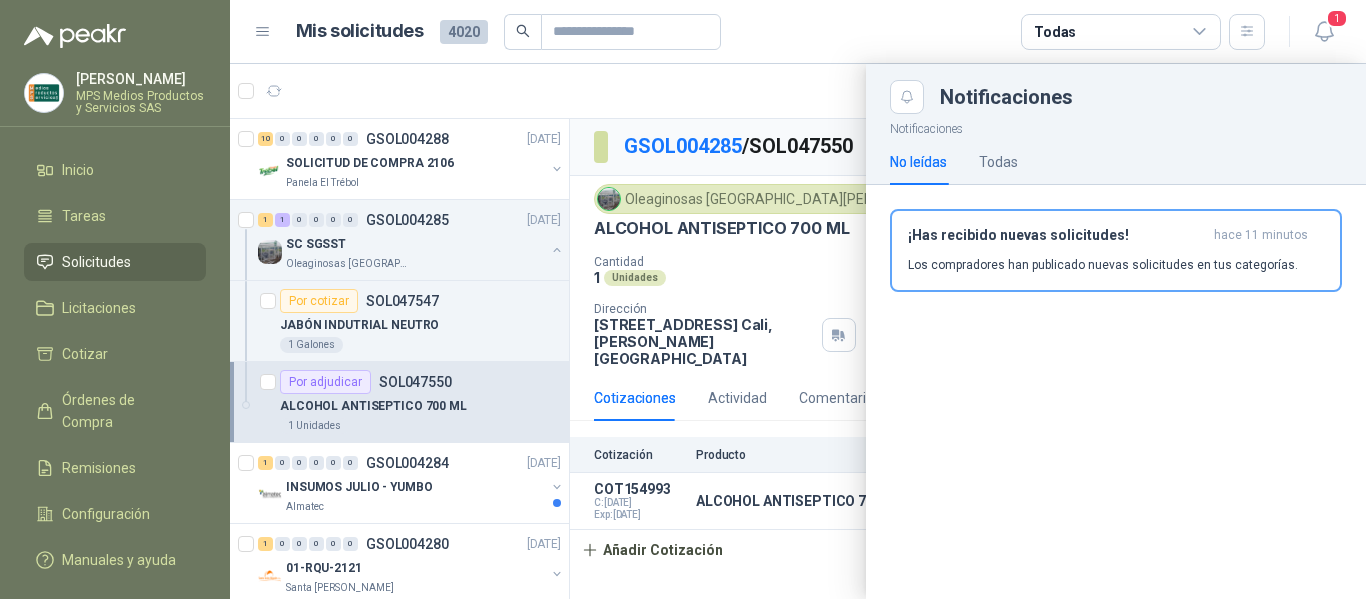 click at bounding box center [798, 331] 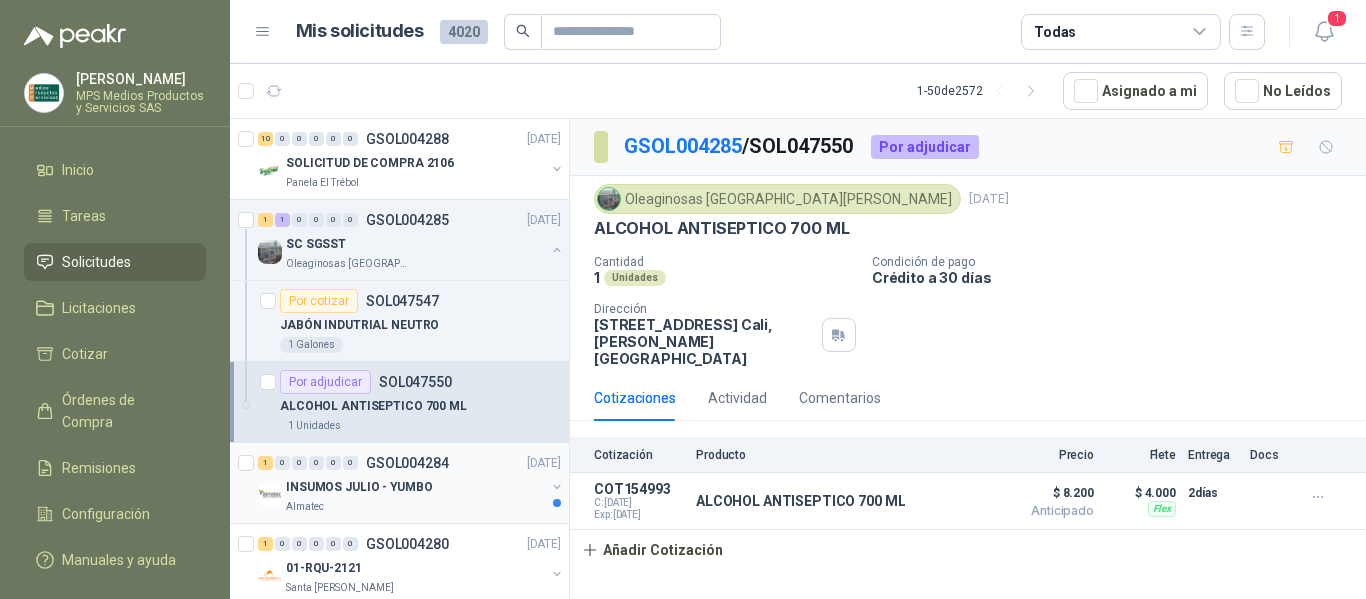 scroll, scrollTop: 100, scrollLeft: 0, axis: vertical 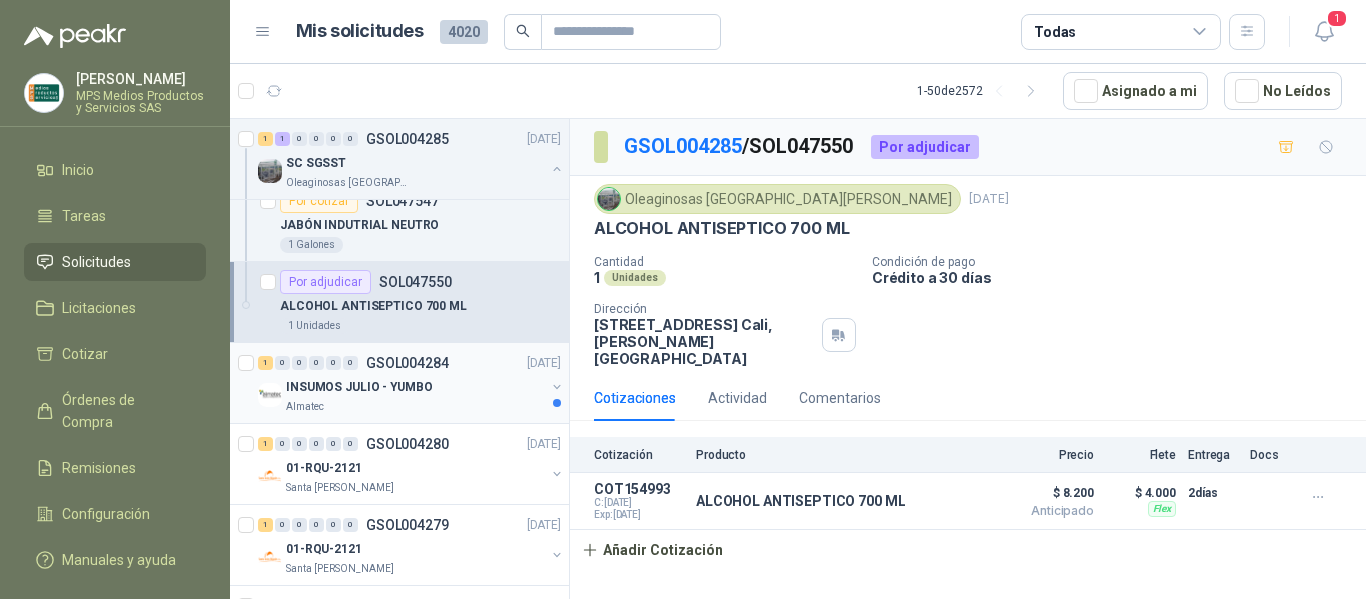 click on "GSOL004284" at bounding box center [407, 363] 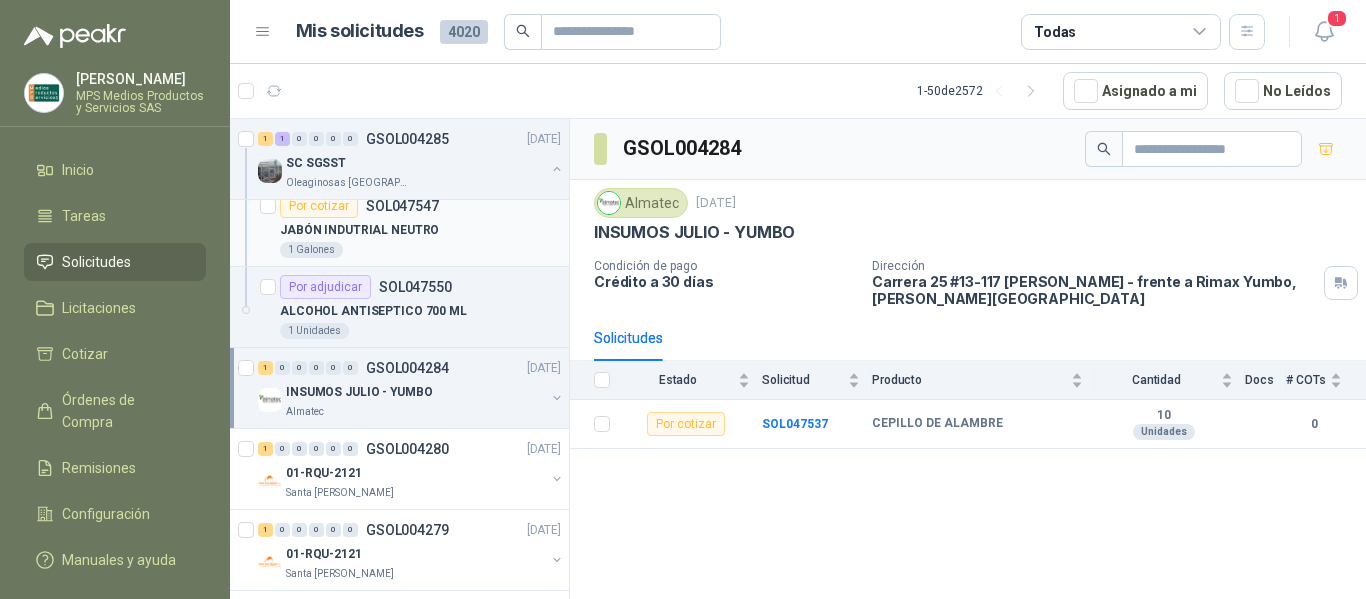 scroll, scrollTop: 0, scrollLeft: 0, axis: both 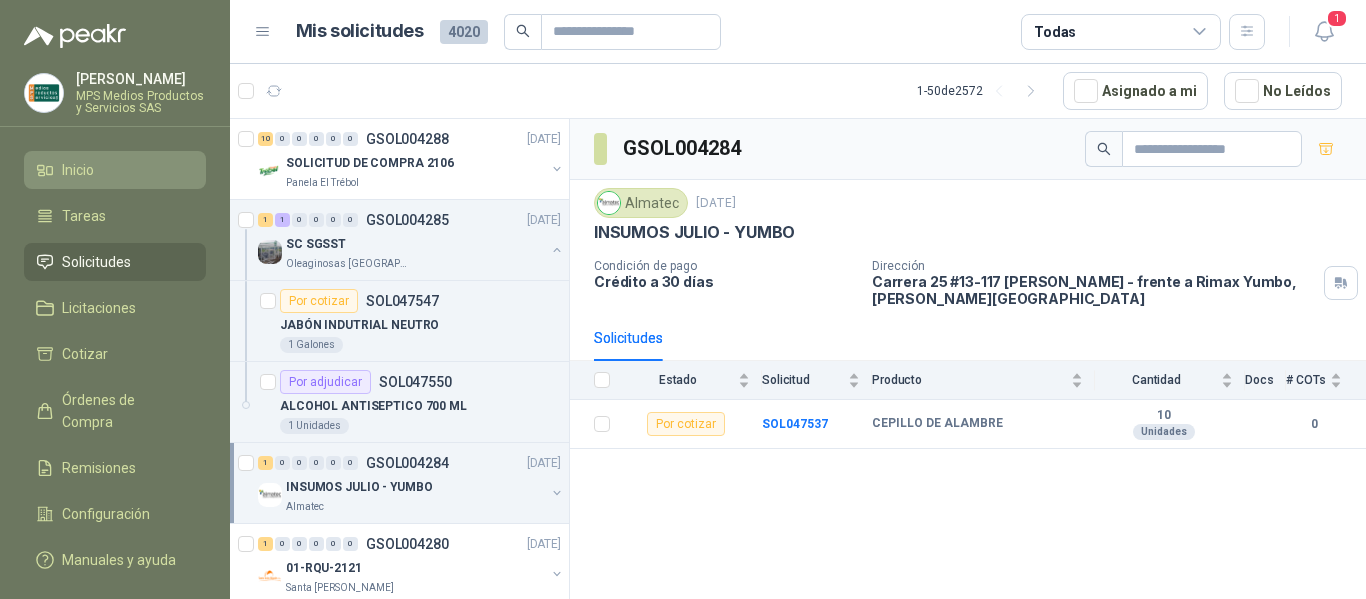 click on "Inicio" at bounding box center [78, 170] 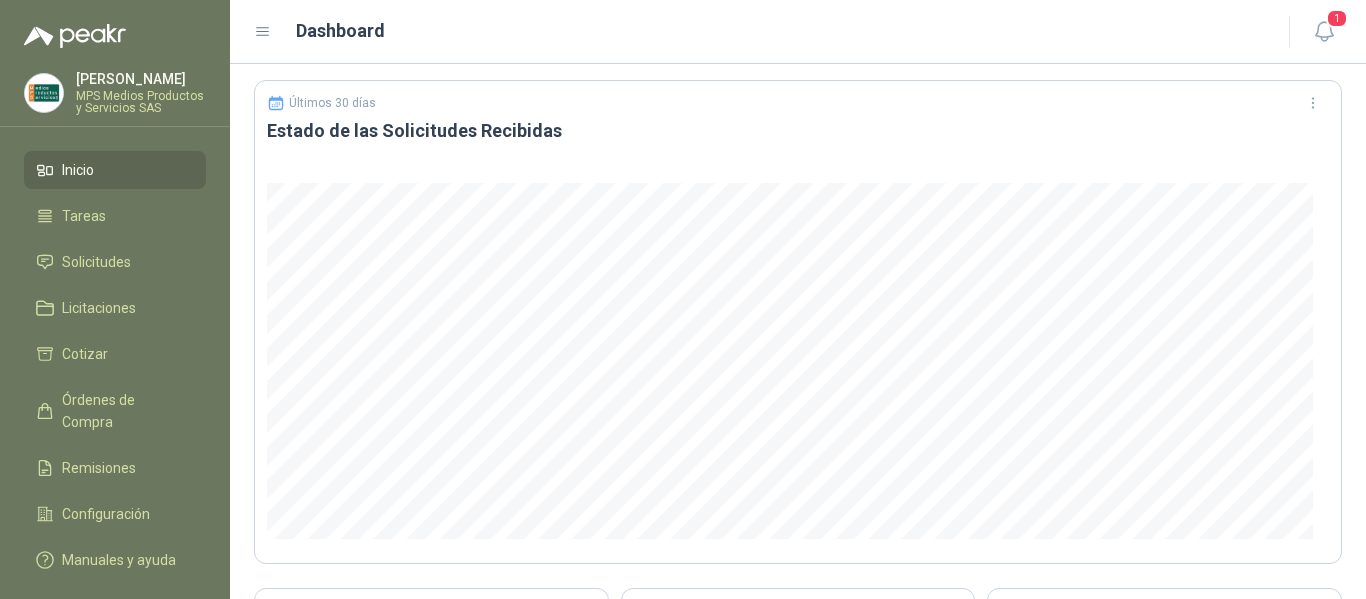 scroll, scrollTop: 0, scrollLeft: 0, axis: both 